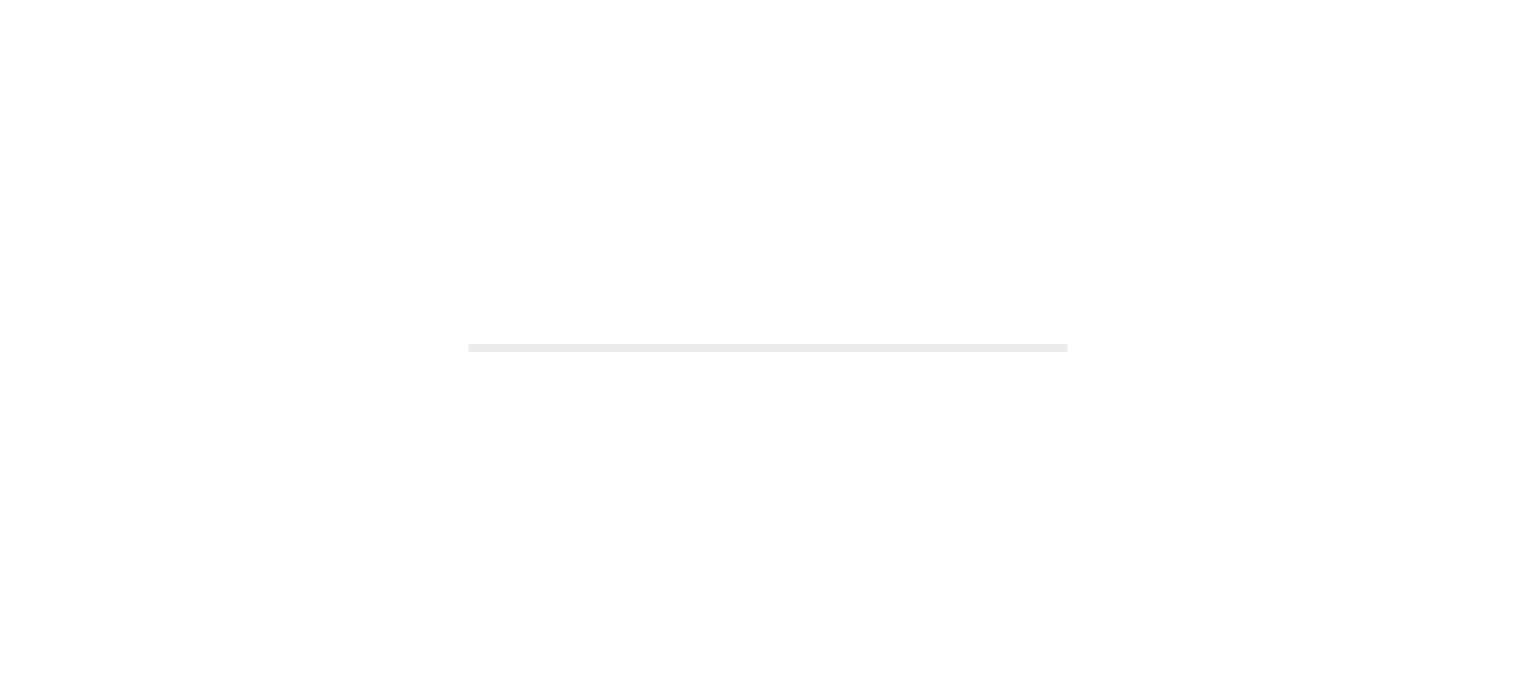 scroll, scrollTop: 0, scrollLeft: 0, axis: both 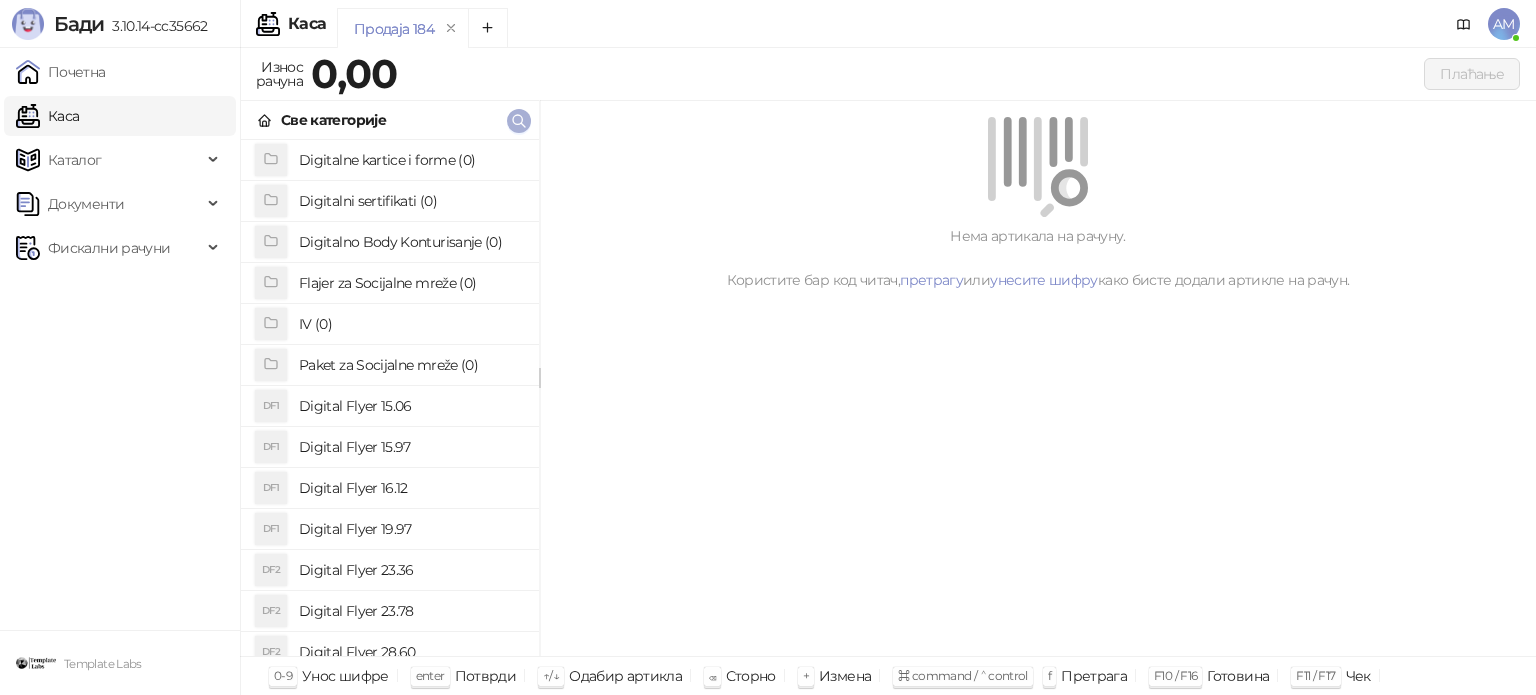 click at bounding box center (519, 121) 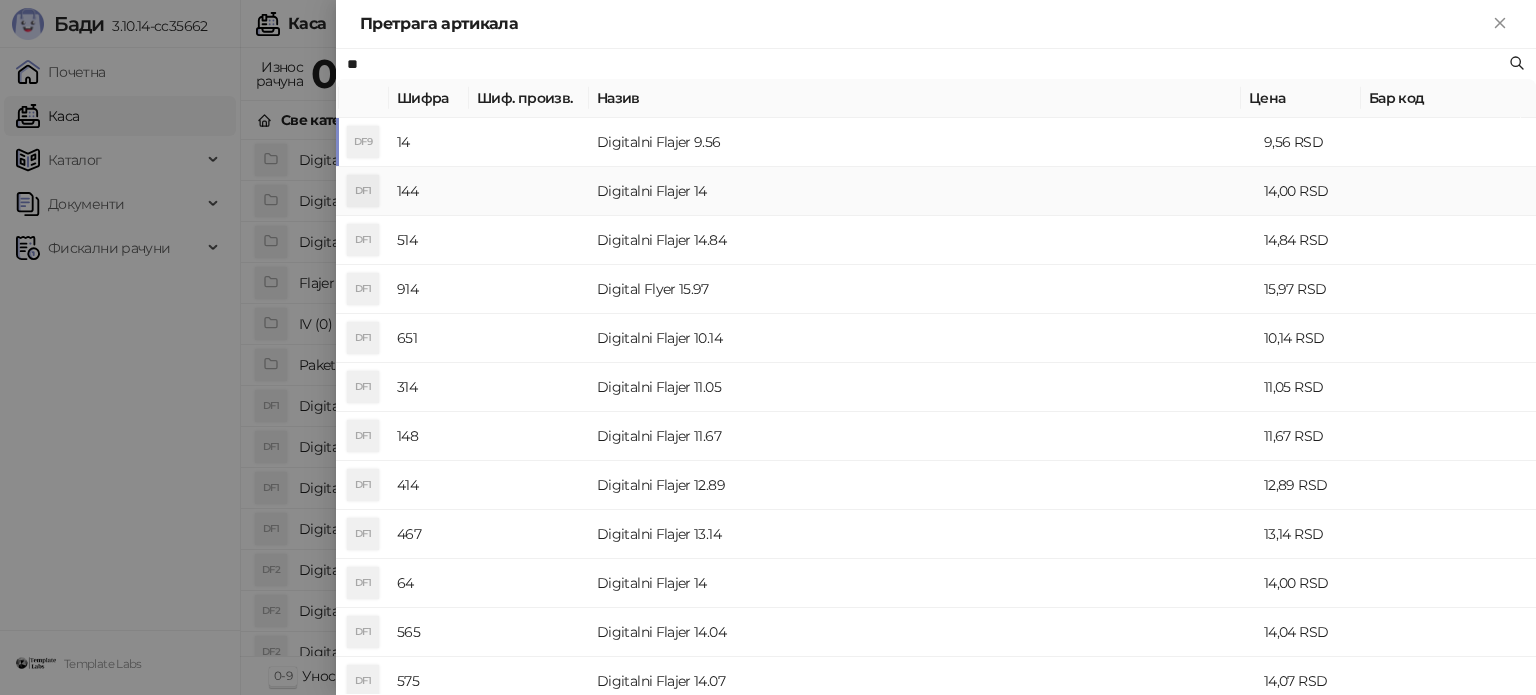 type on "**" 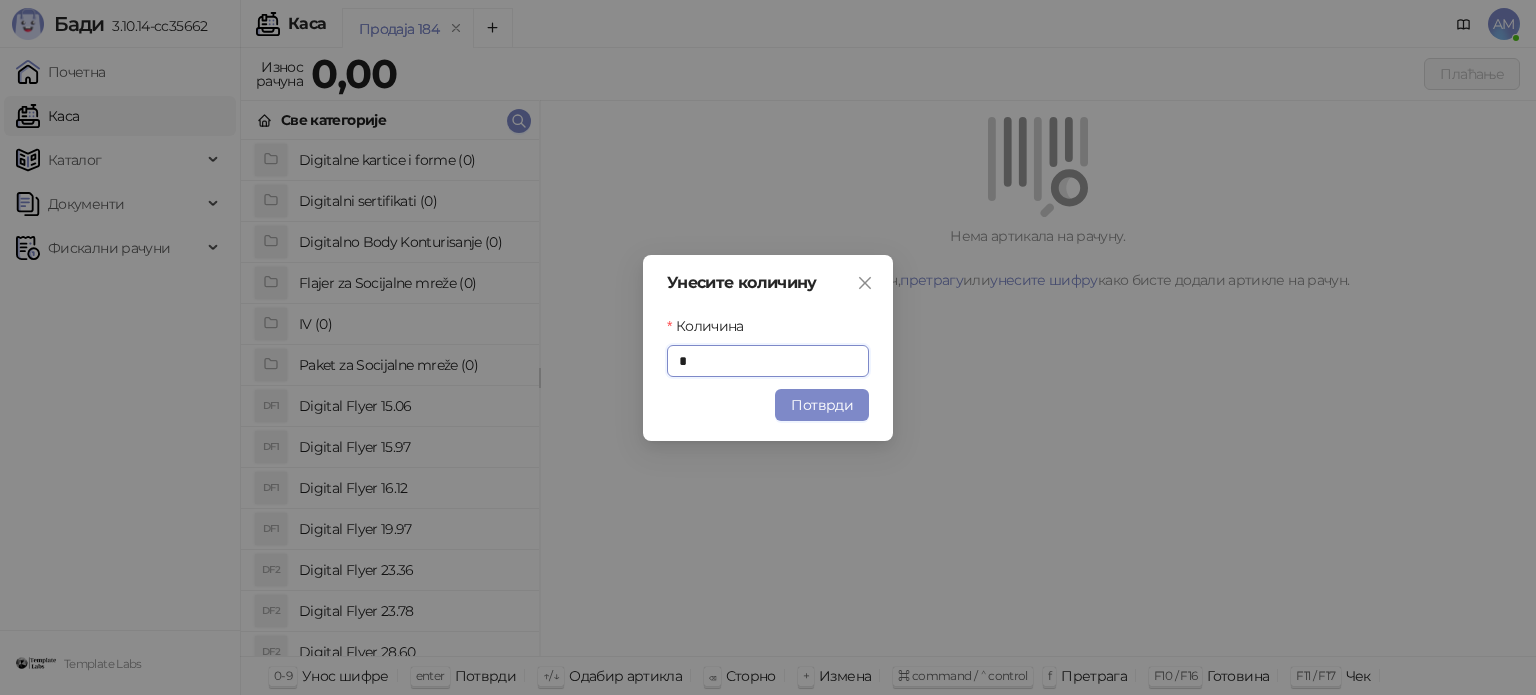 click on "Потврди" at bounding box center (822, 405) 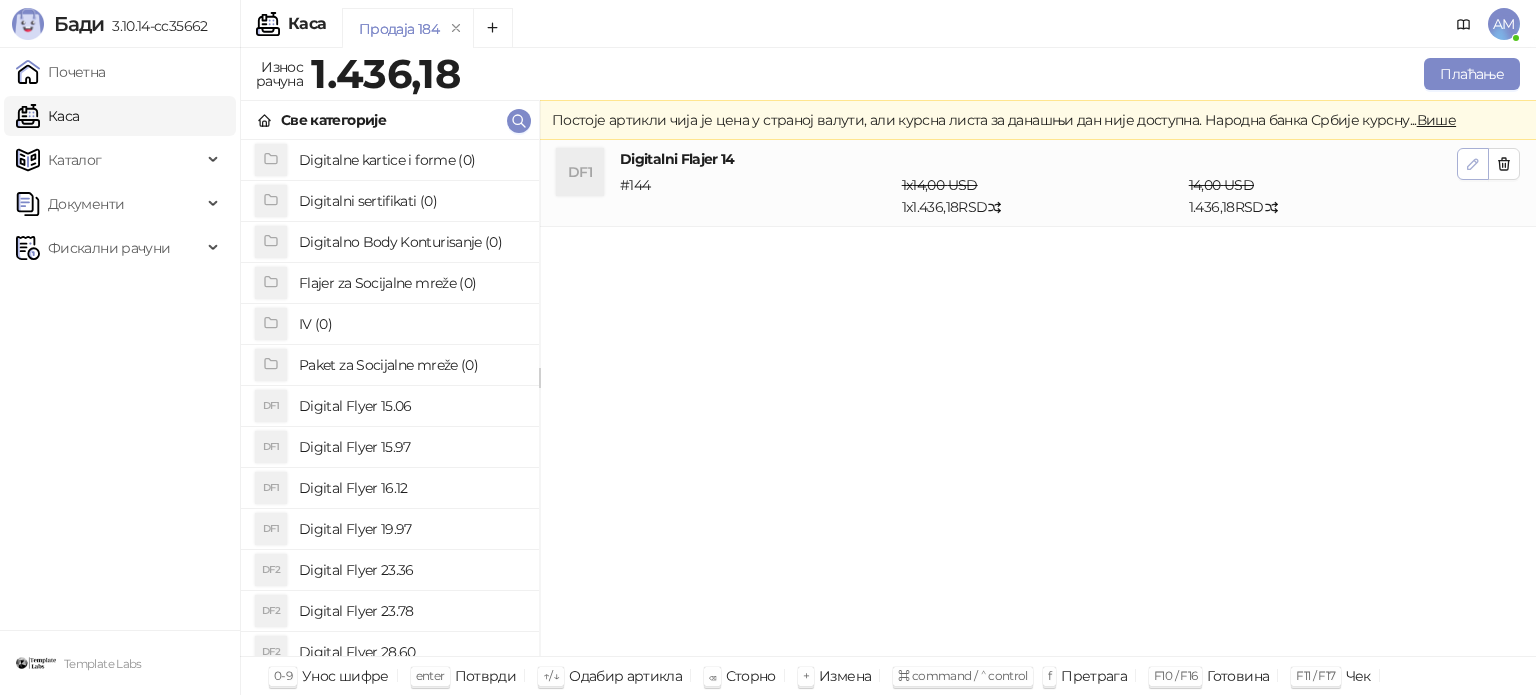 click at bounding box center [1473, 164] 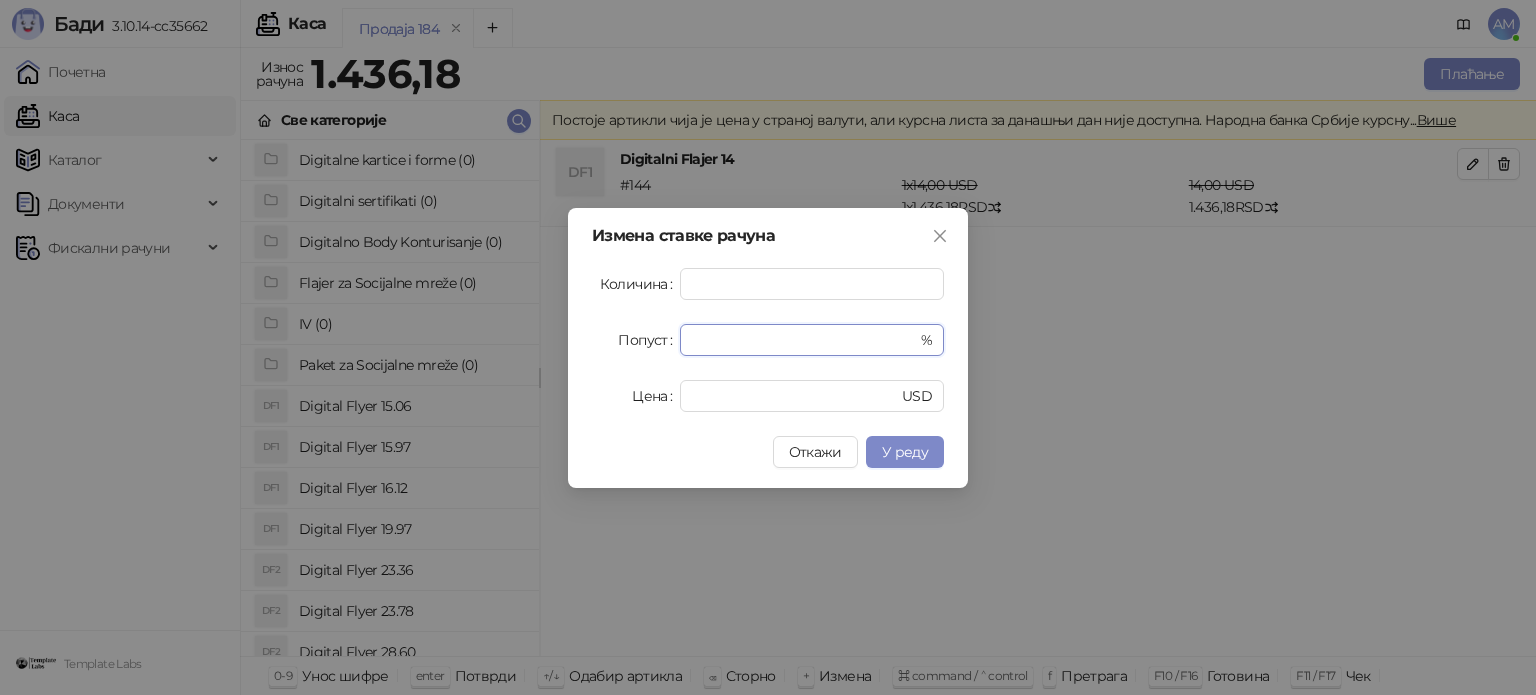 drag, startPoint x: 712, startPoint y: 338, endPoint x: 623, endPoint y: 331, distance: 89.27486 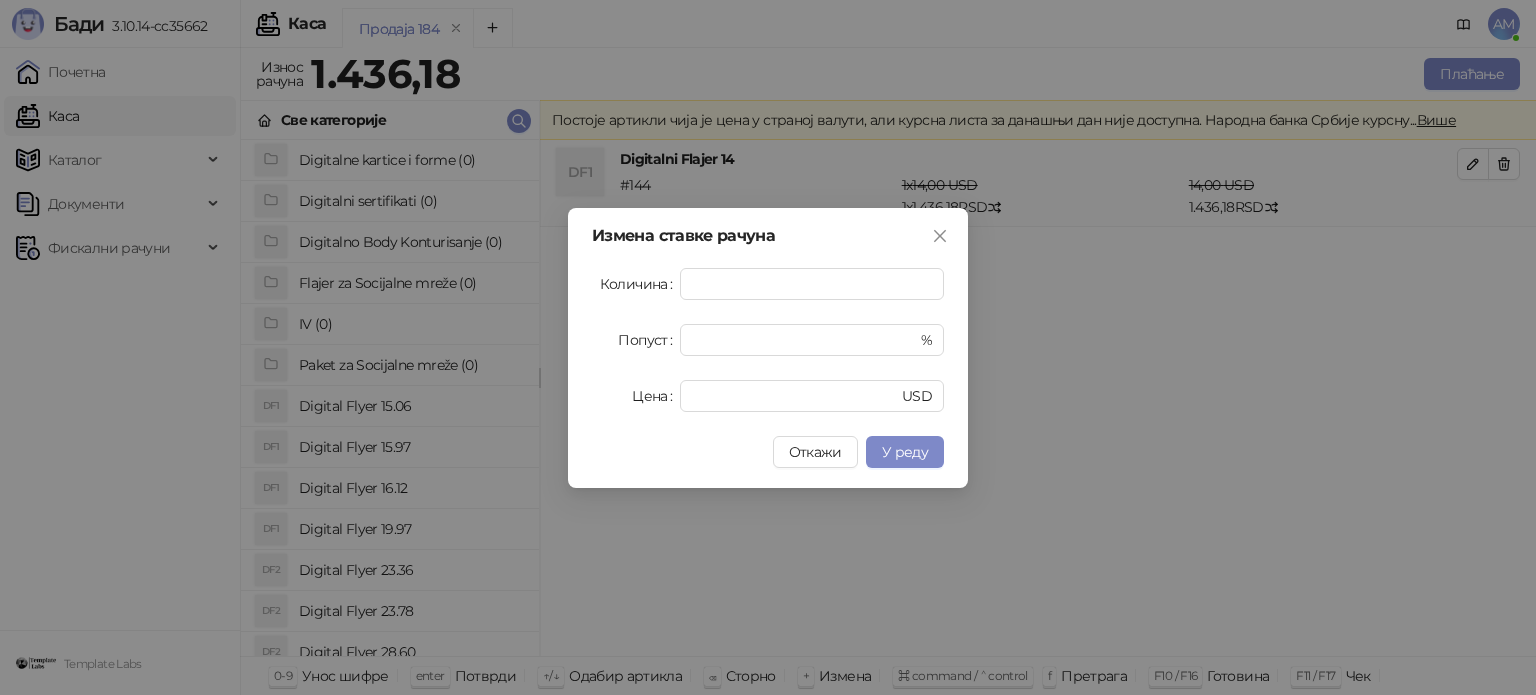 click on "У реду" at bounding box center (905, 452) 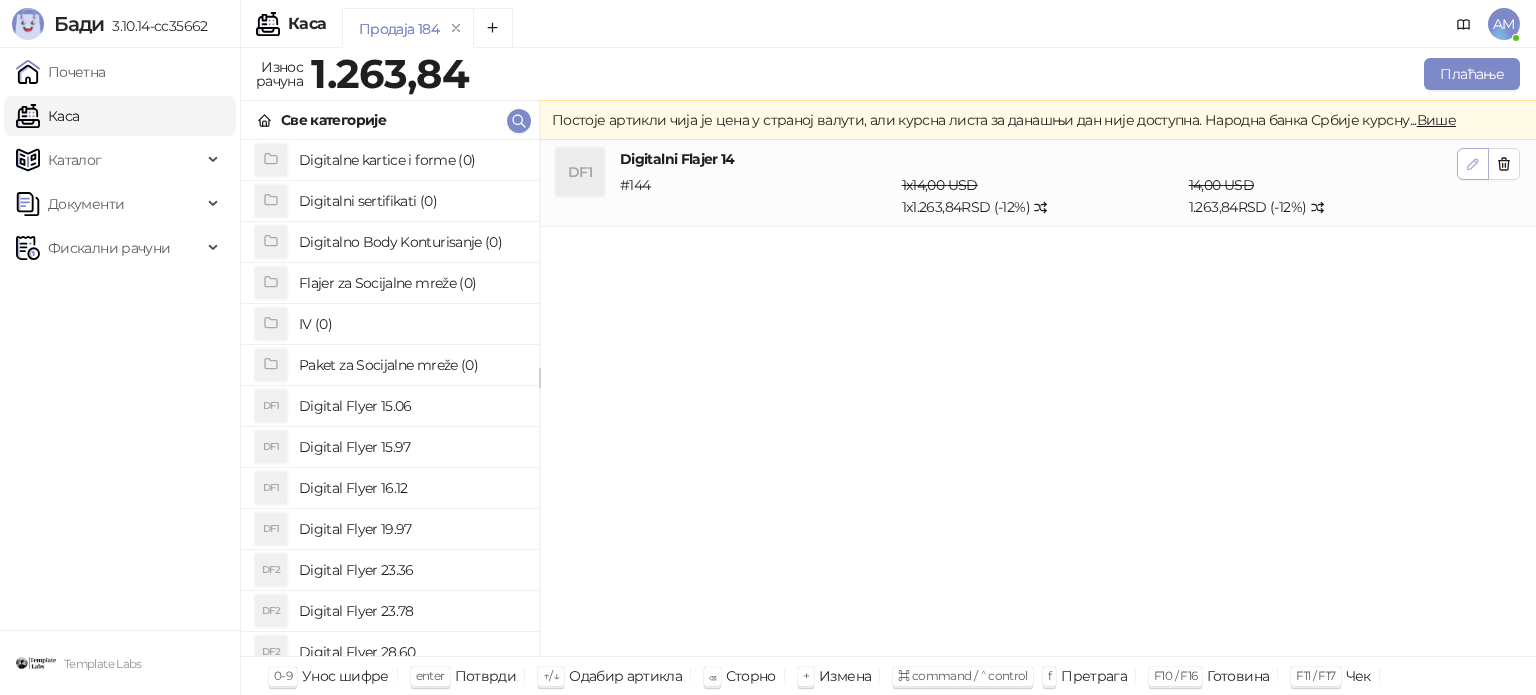 click at bounding box center [1473, 164] 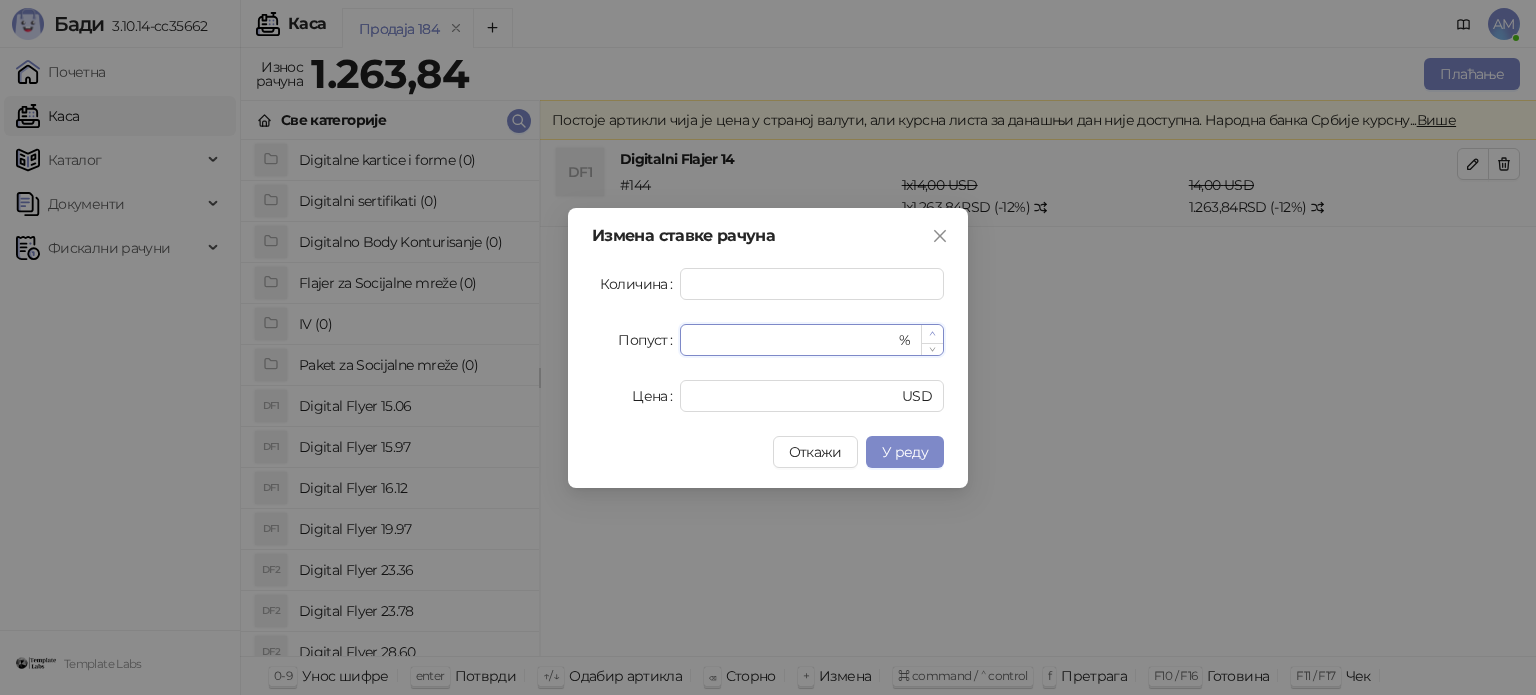 click at bounding box center [932, 334] 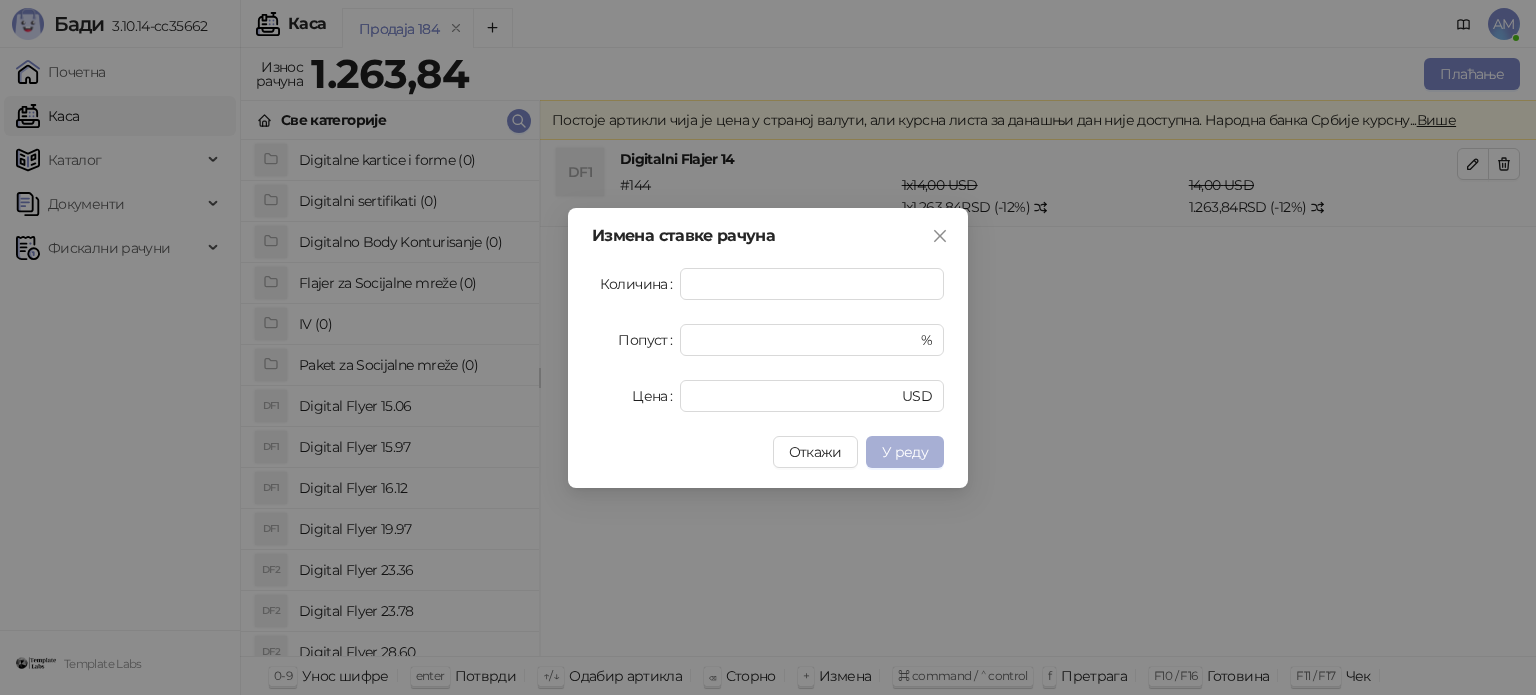 click on "У реду" at bounding box center (905, 452) 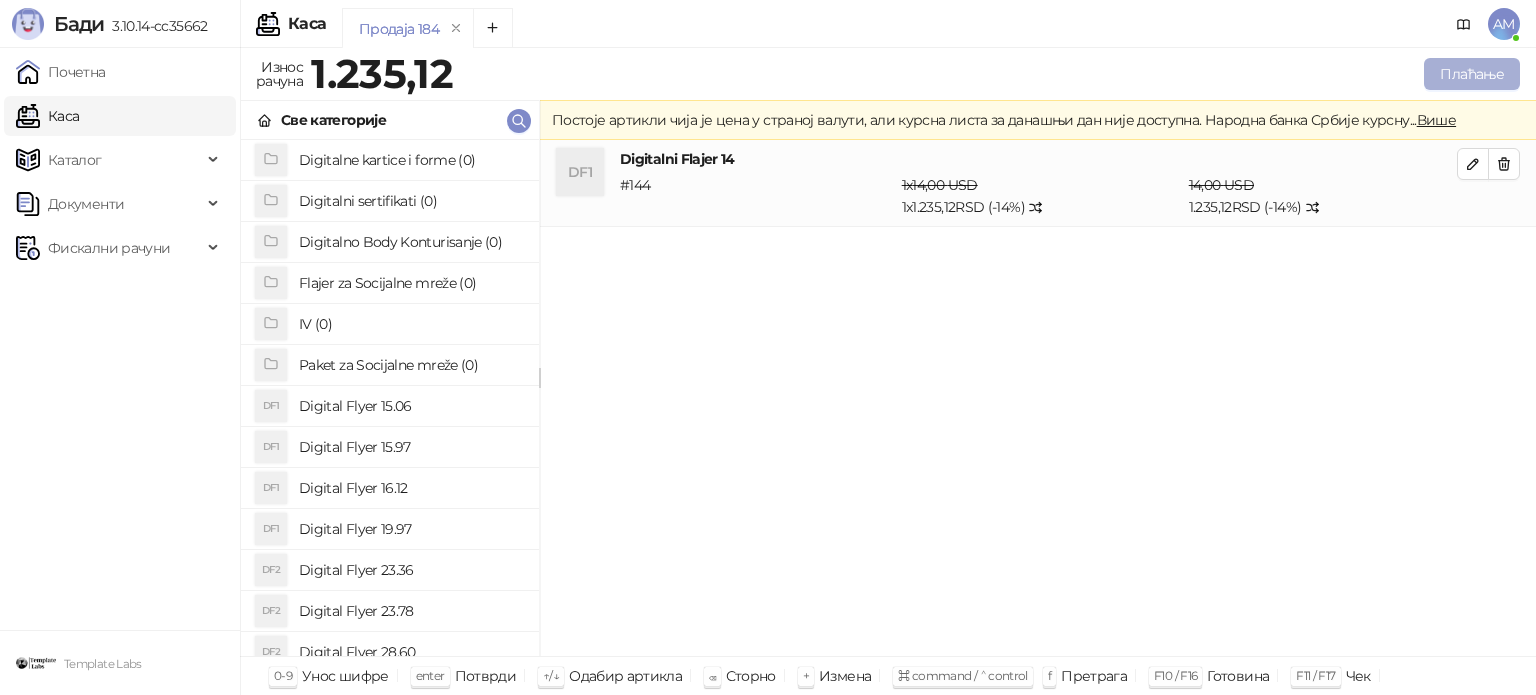 click on "Плаћање" at bounding box center (1472, 74) 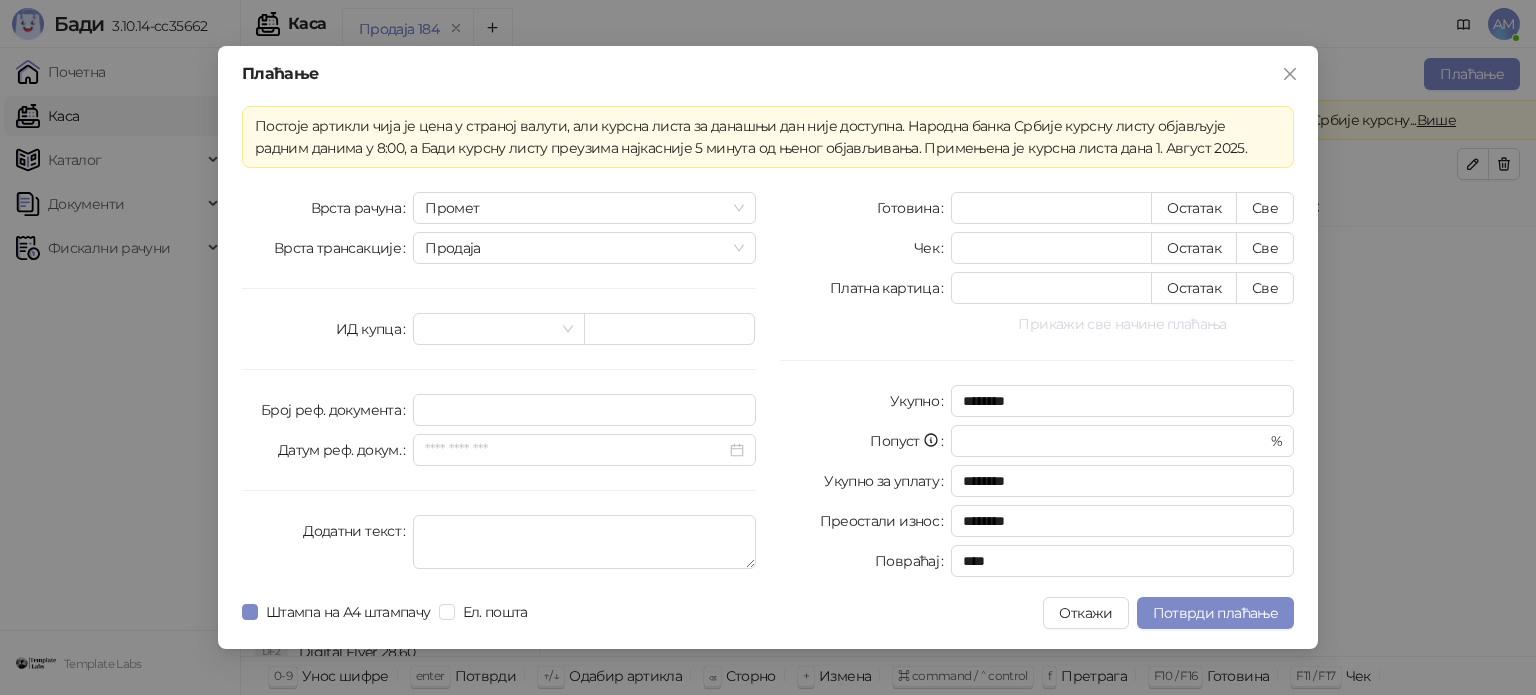 click on "Прикажи све начине плаћања" at bounding box center [1122, 324] 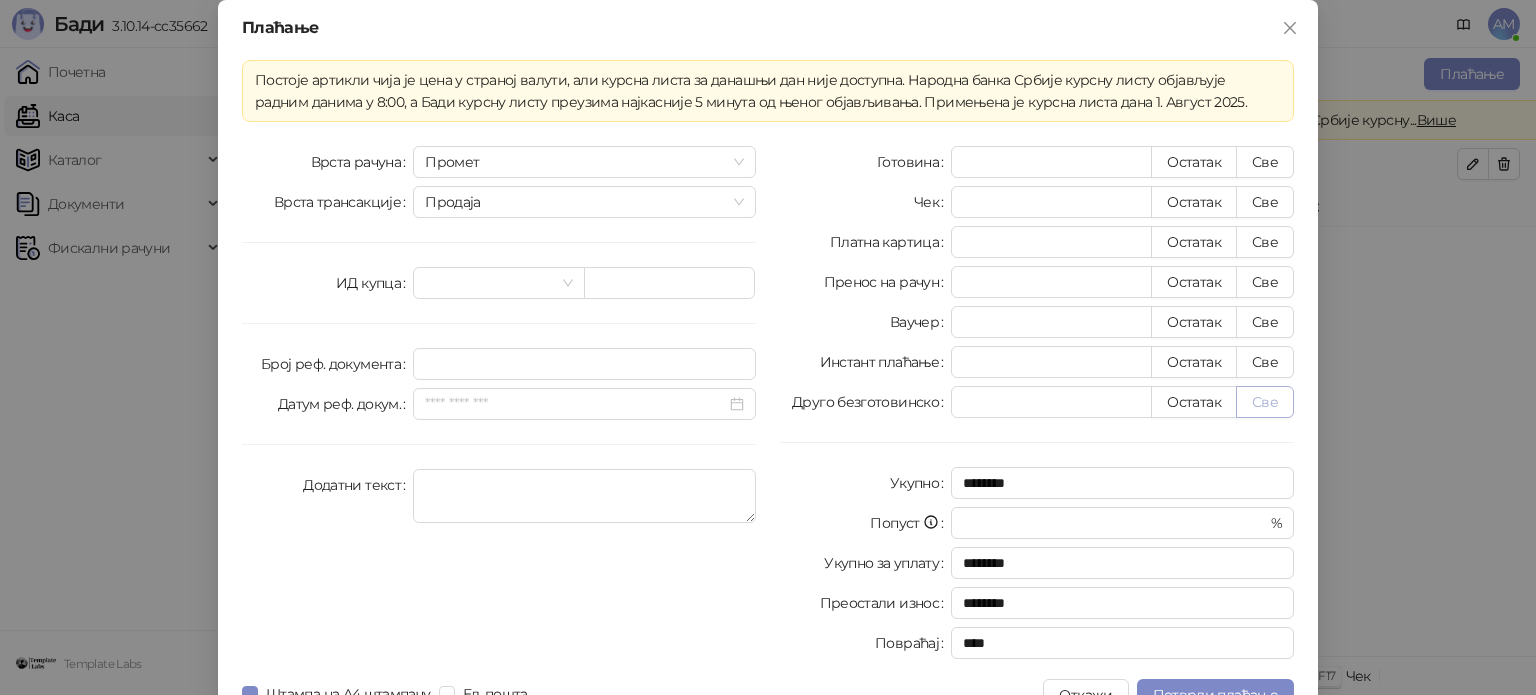 click on "Све" at bounding box center [1265, 402] 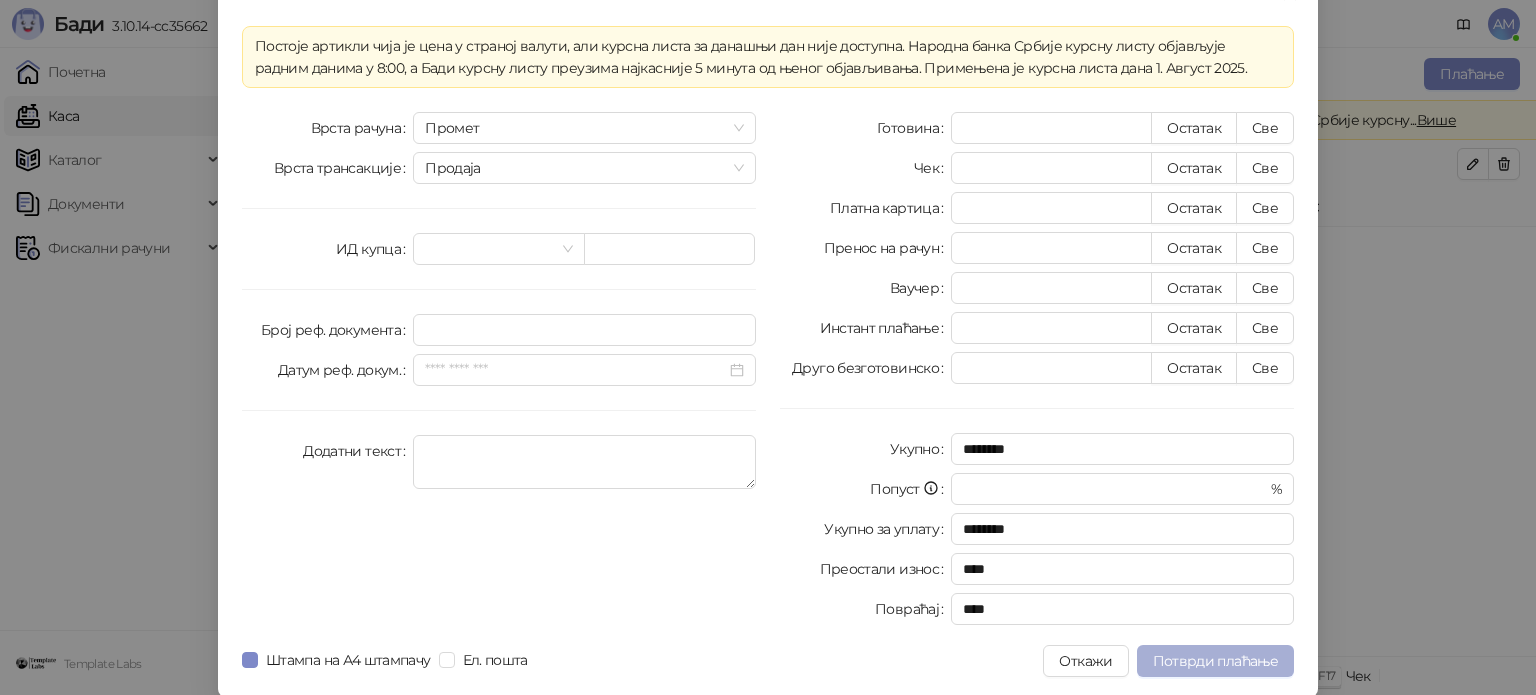scroll, scrollTop: 35, scrollLeft: 0, axis: vertical 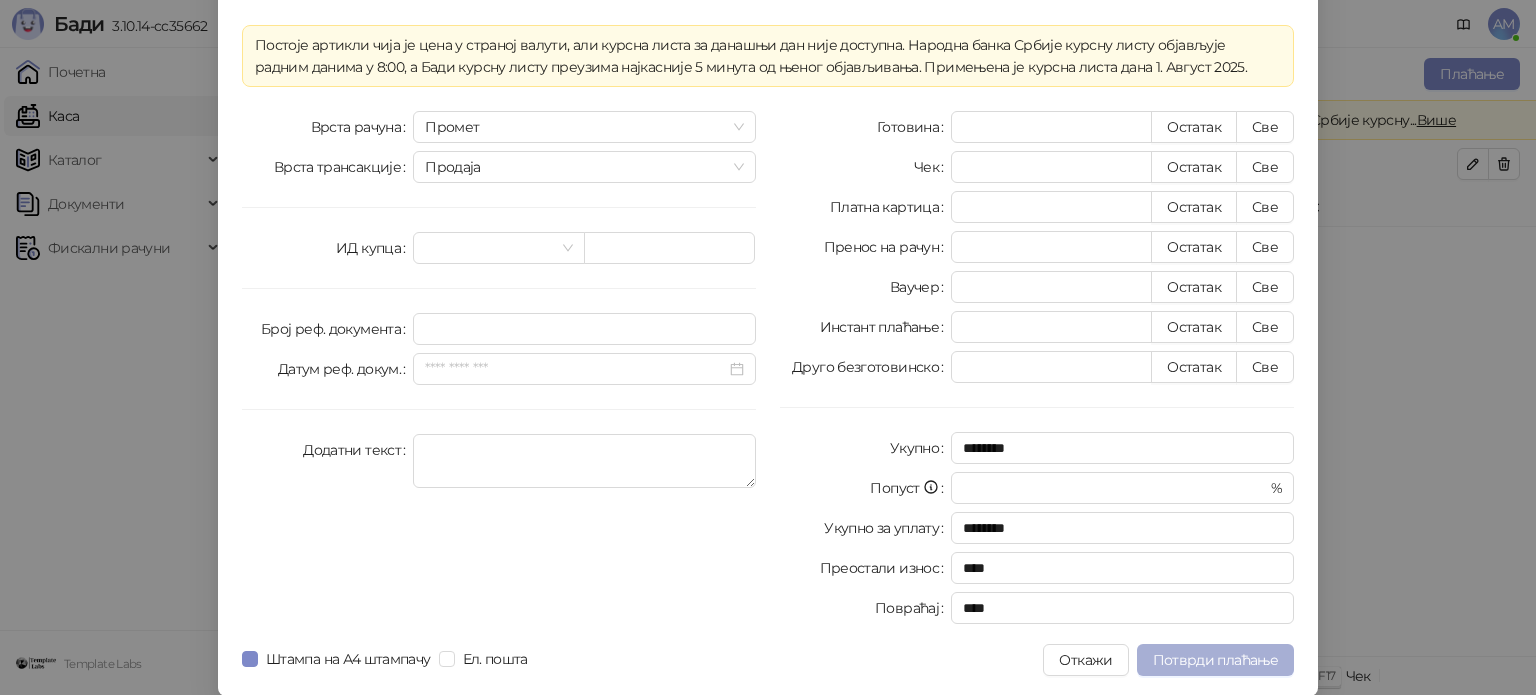 click on "Потврди плаћање" at bounding box center [1215, 660] 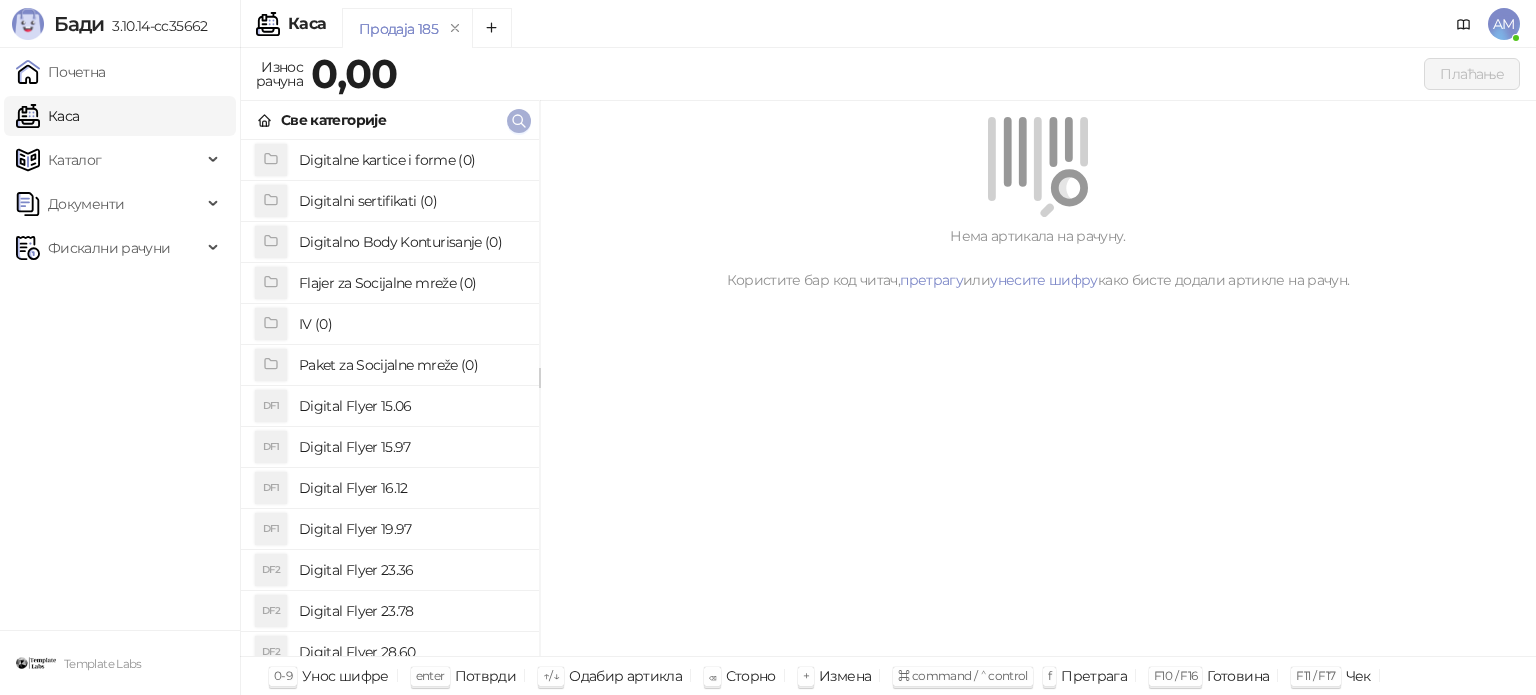 click 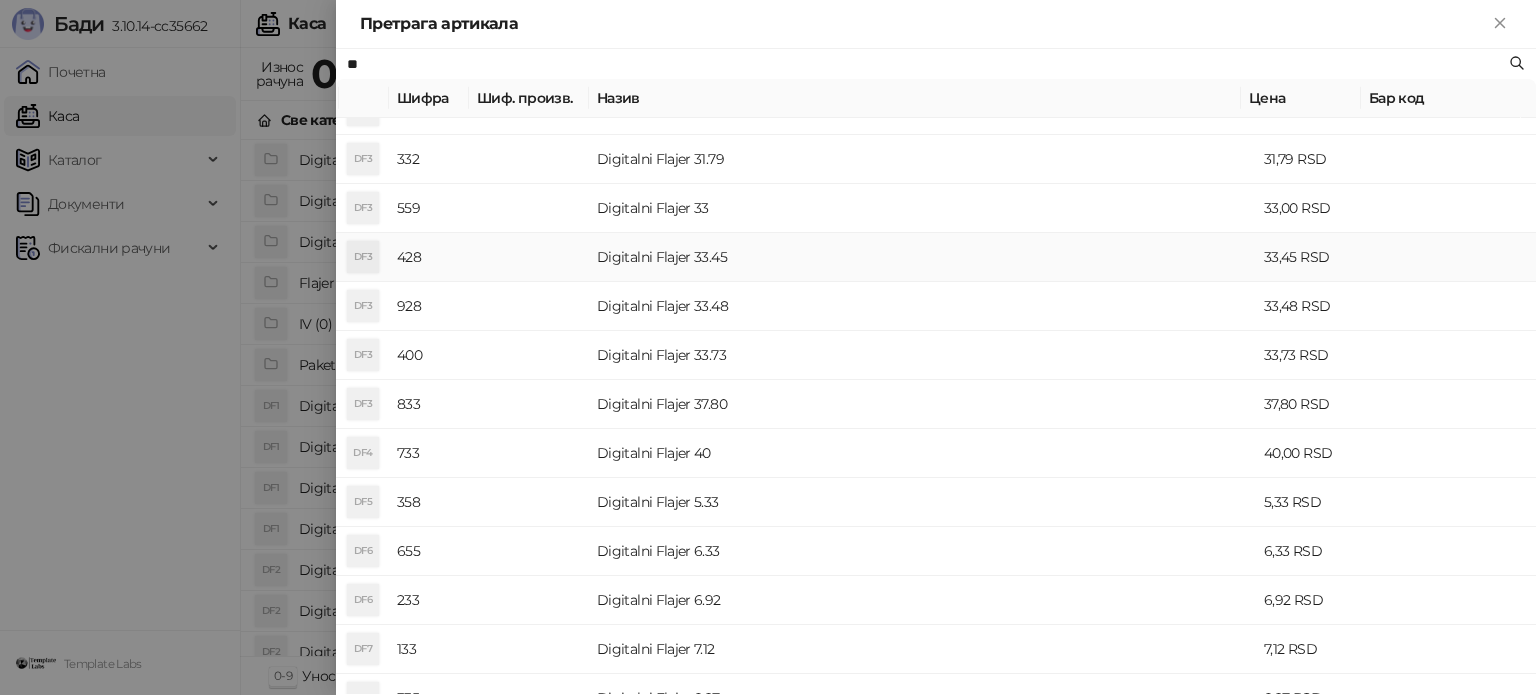 scroll, scrollTop: 700, scrollLeft: 0, axis: vertical 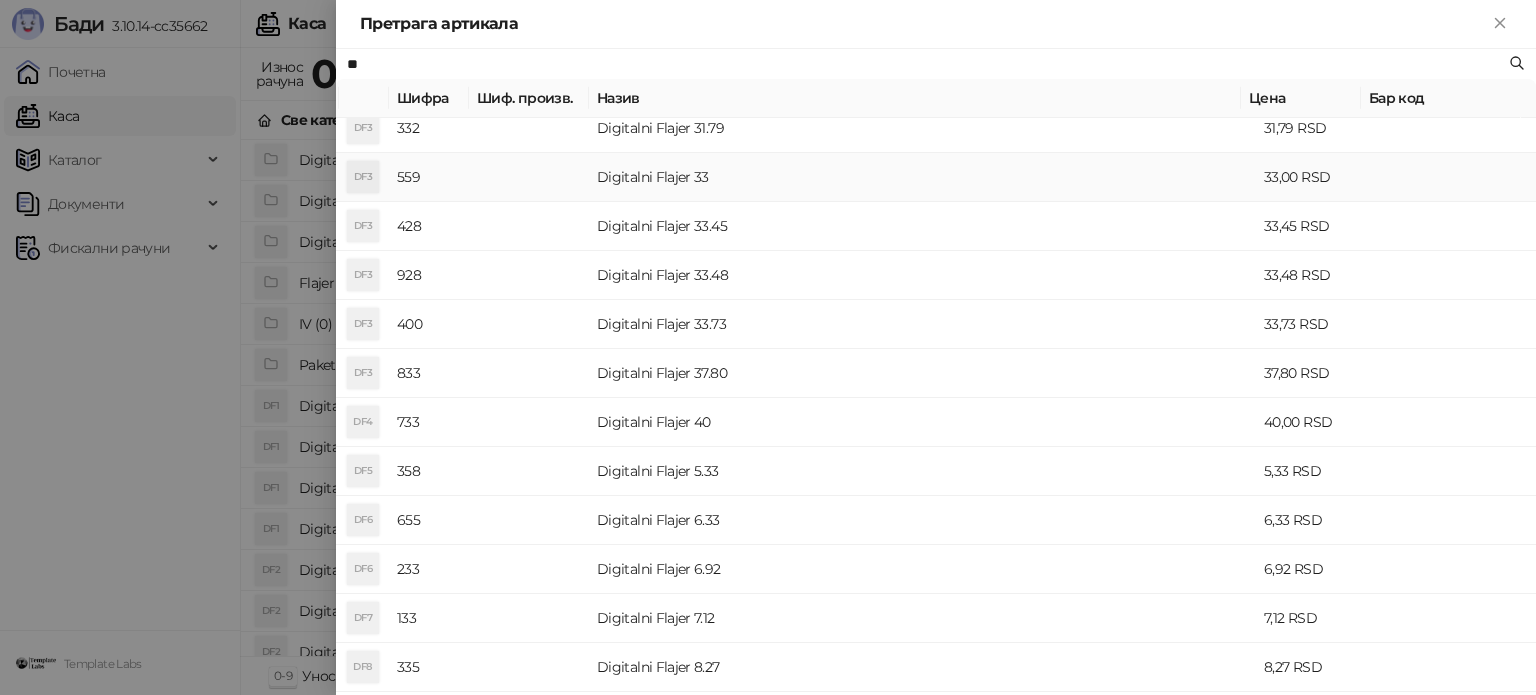 type on "**" 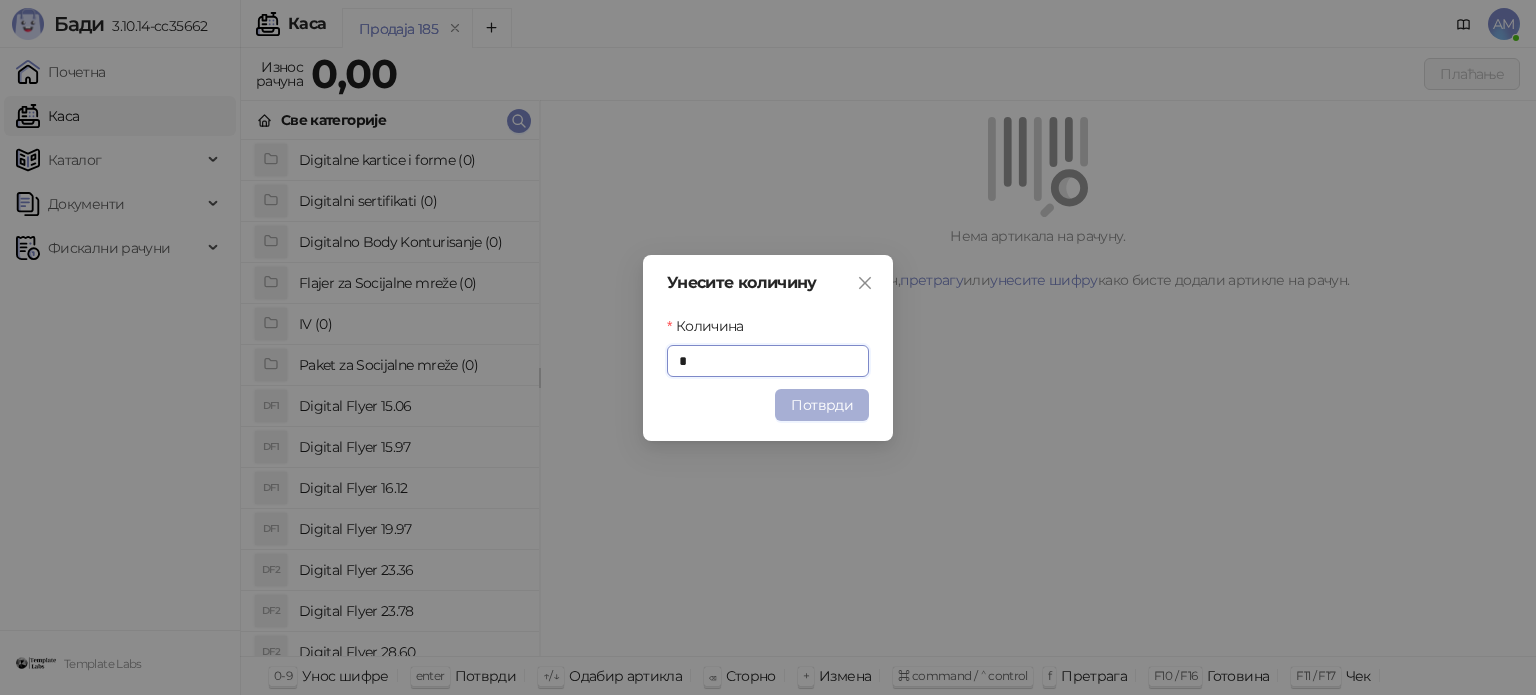 click on "Потврди" at bounding box center [822, 405] 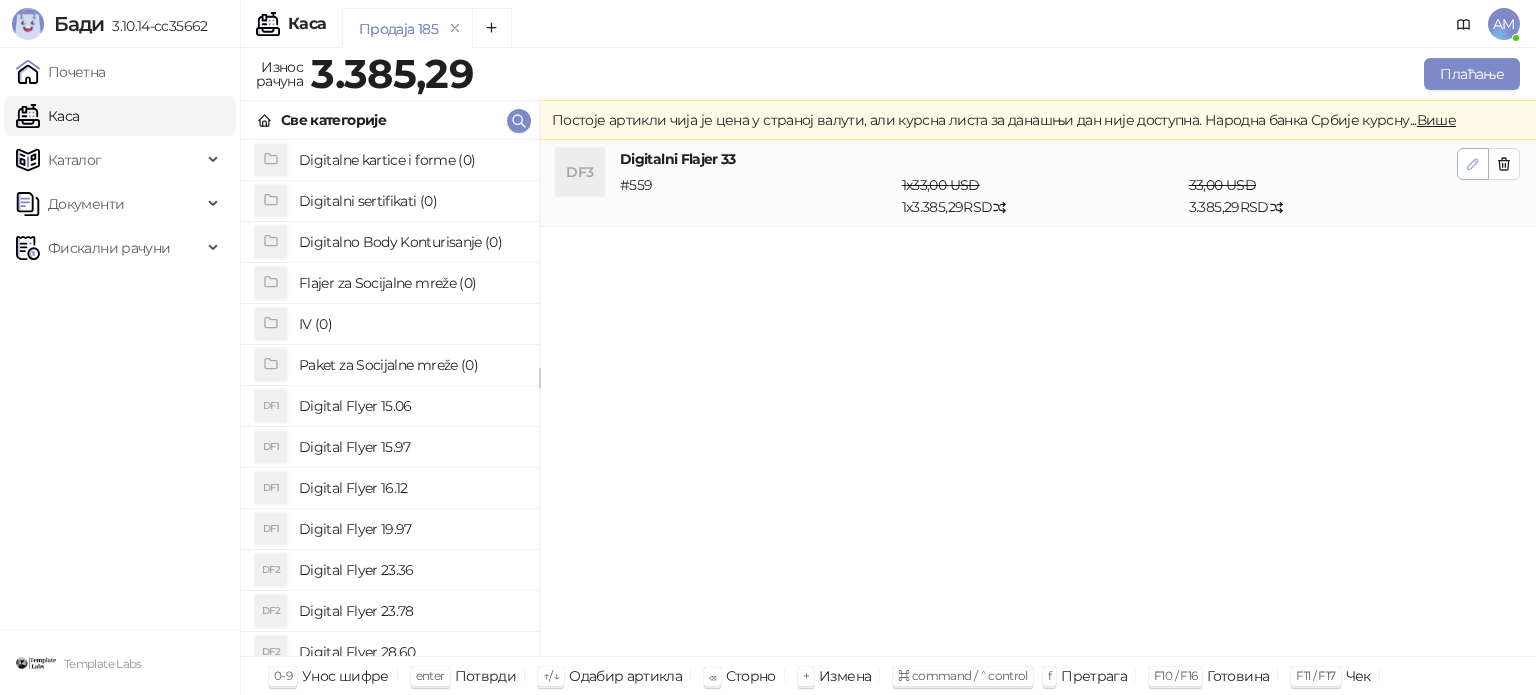 click at bounding box center (1473, 164) 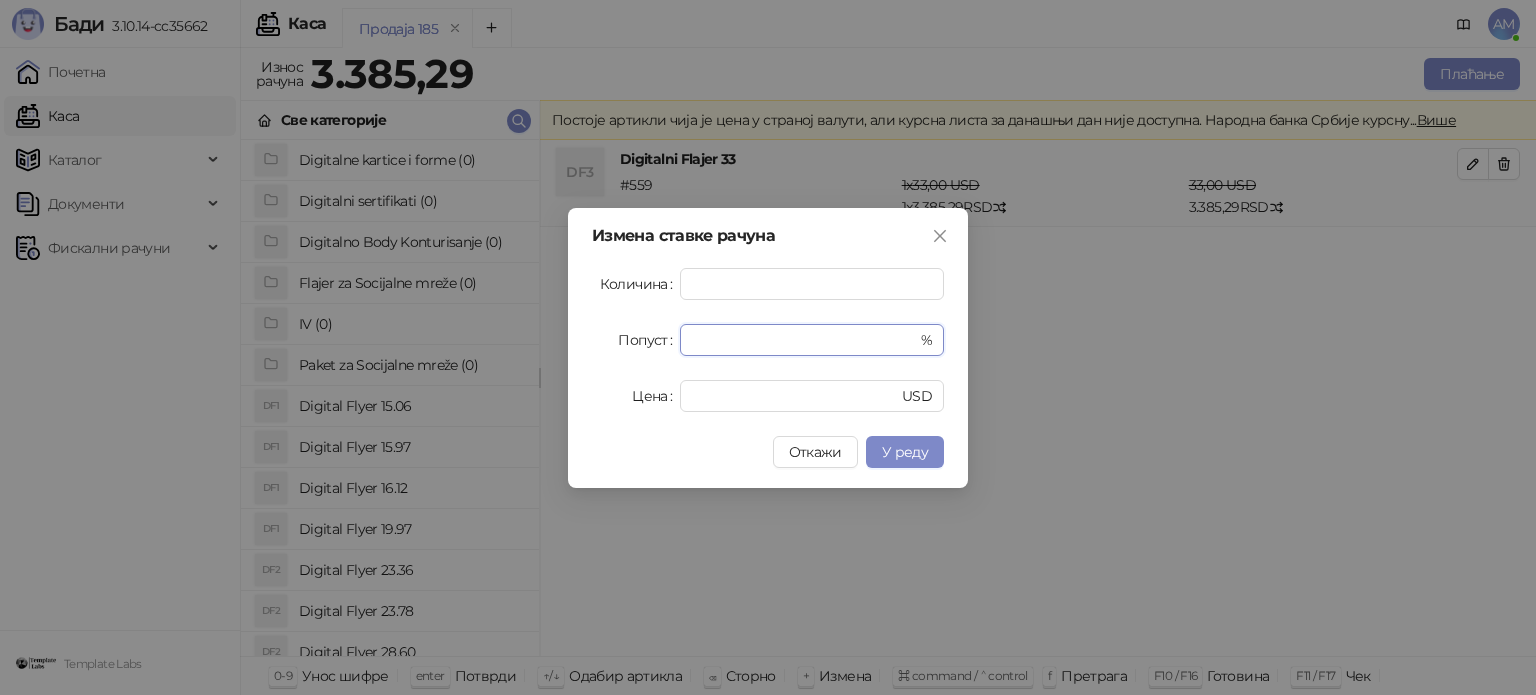 drag, startPoint x: 732, startPoint y: 335, endPoint x: 644, endPoint y: 337, distance: 88.02273 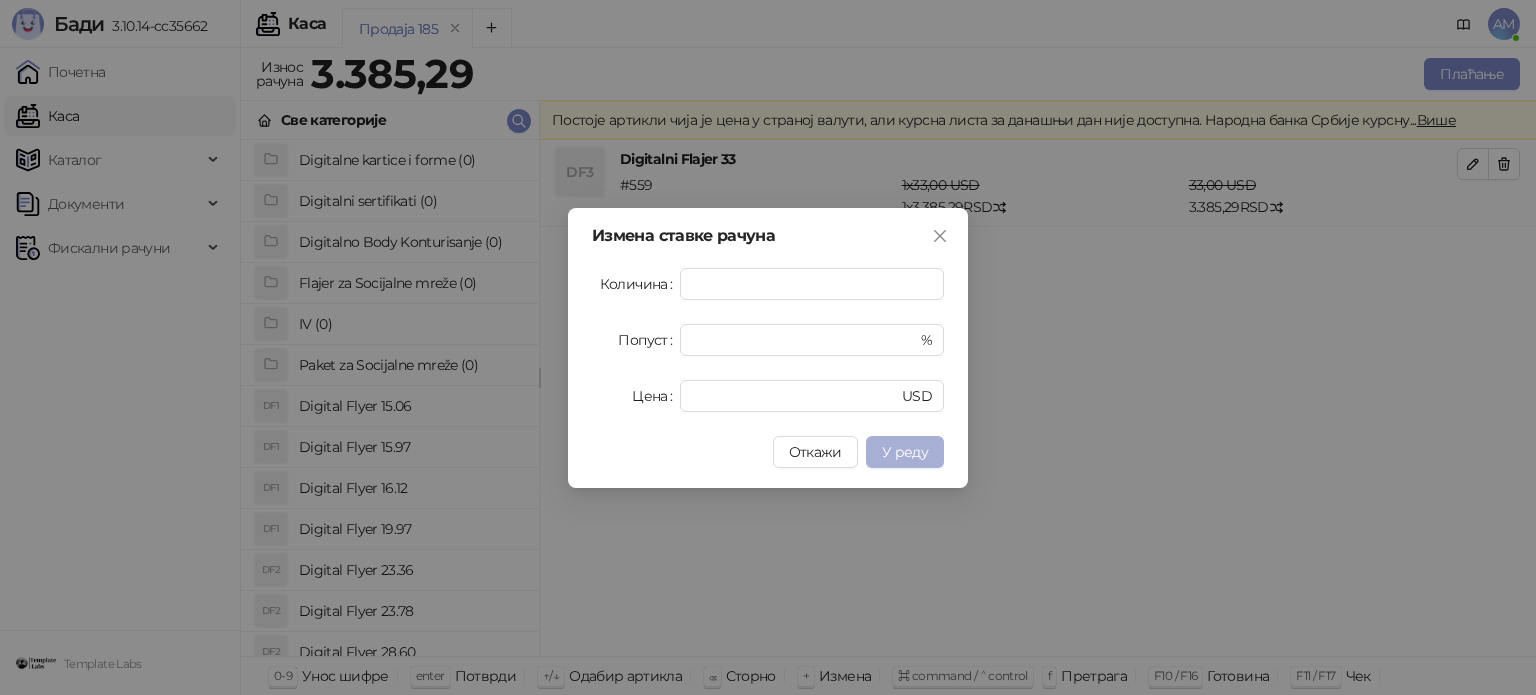 click on "У реду" at bounding box center [905, 452] 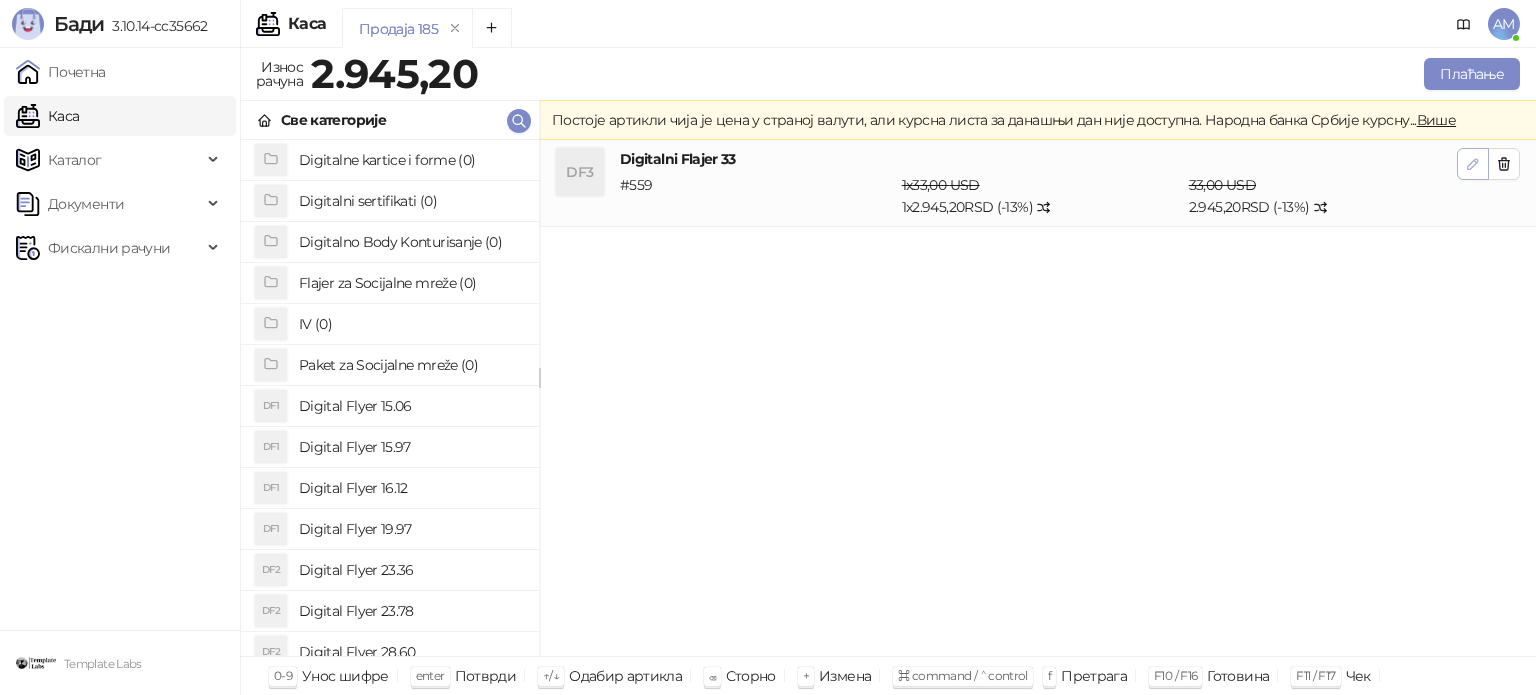 click at bounding box center [1473, 164] 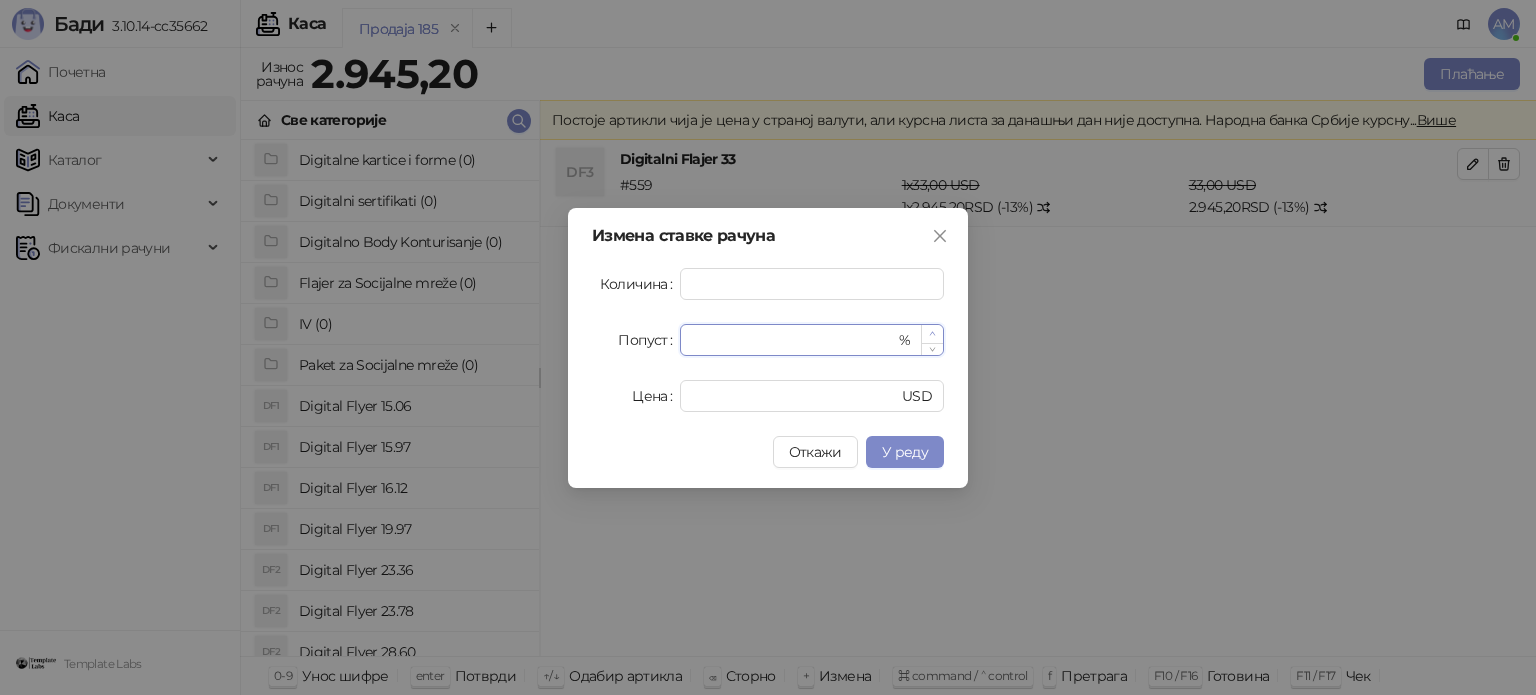 click 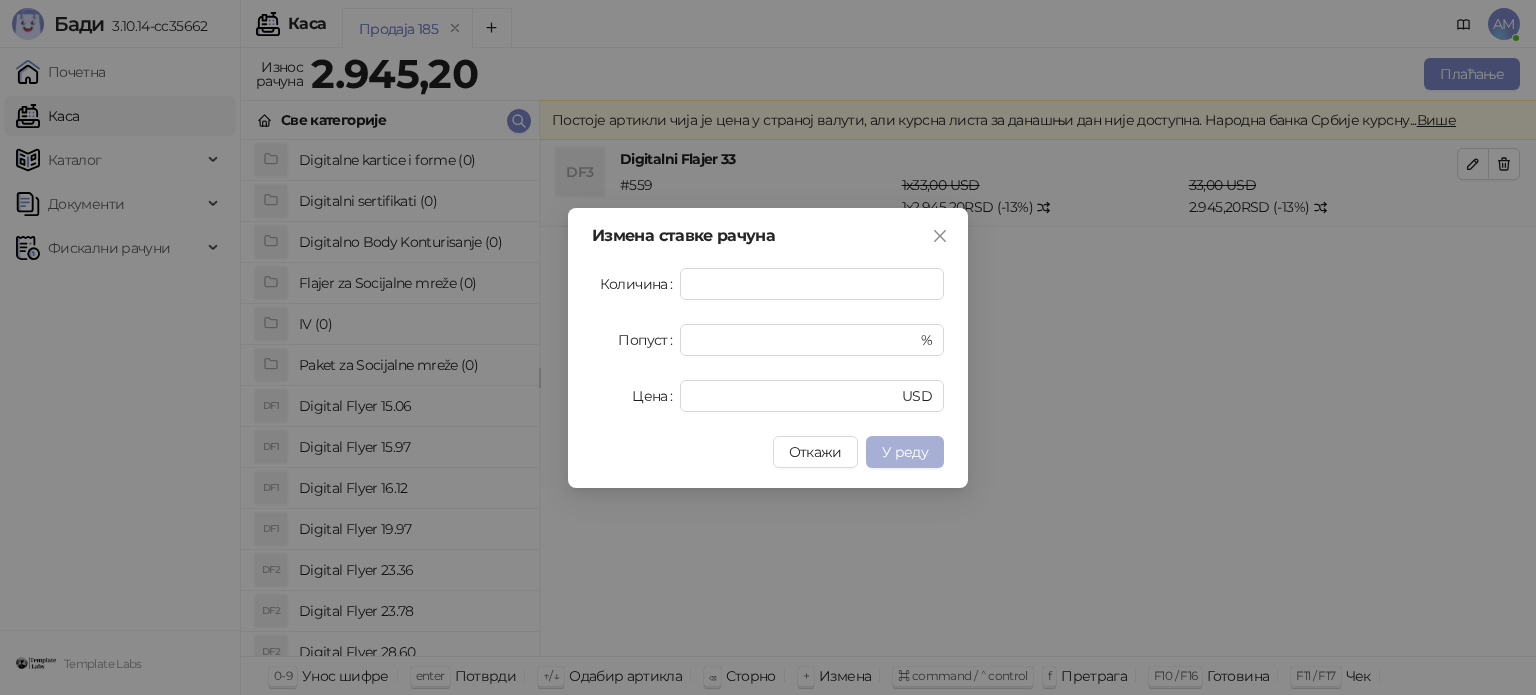 click on "У реду" at bounding box center [905, 452] 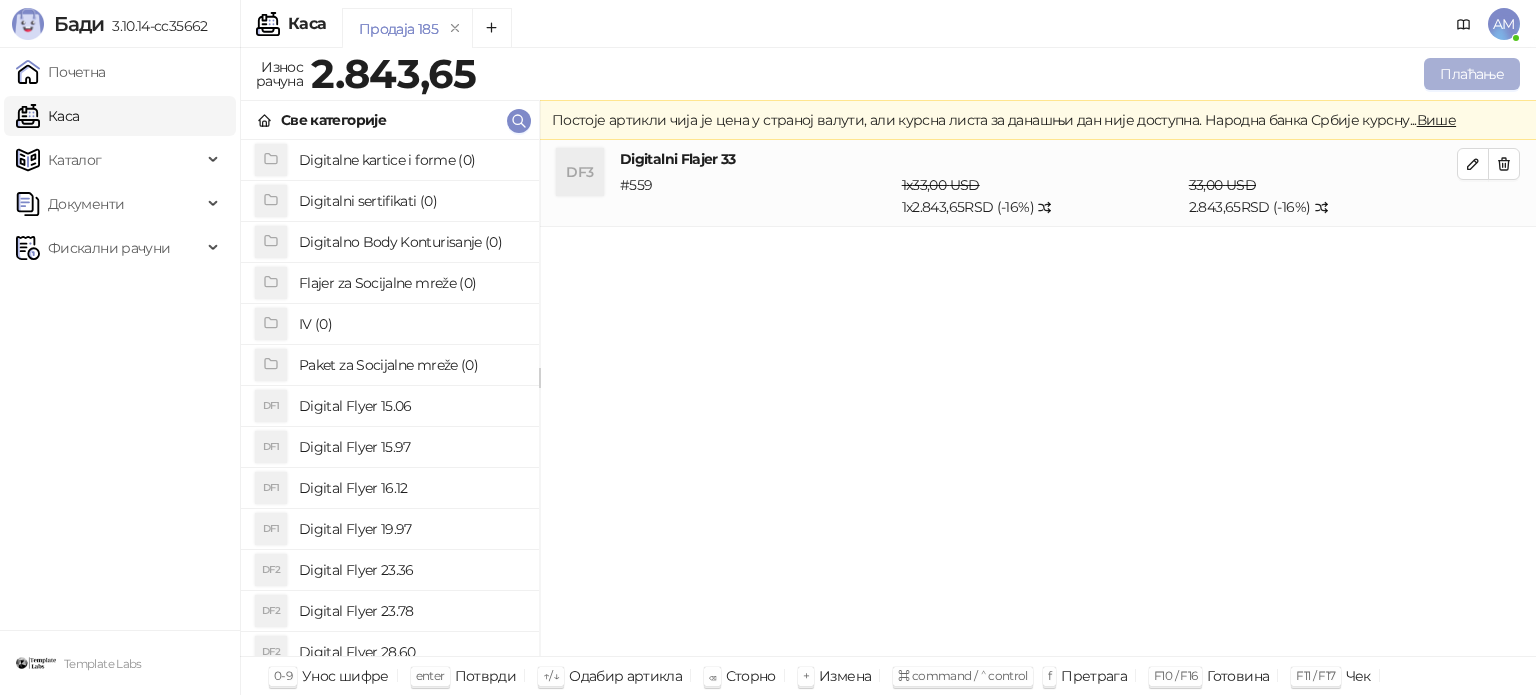 click on "Плаћање" at bounding box center [1472, 74] 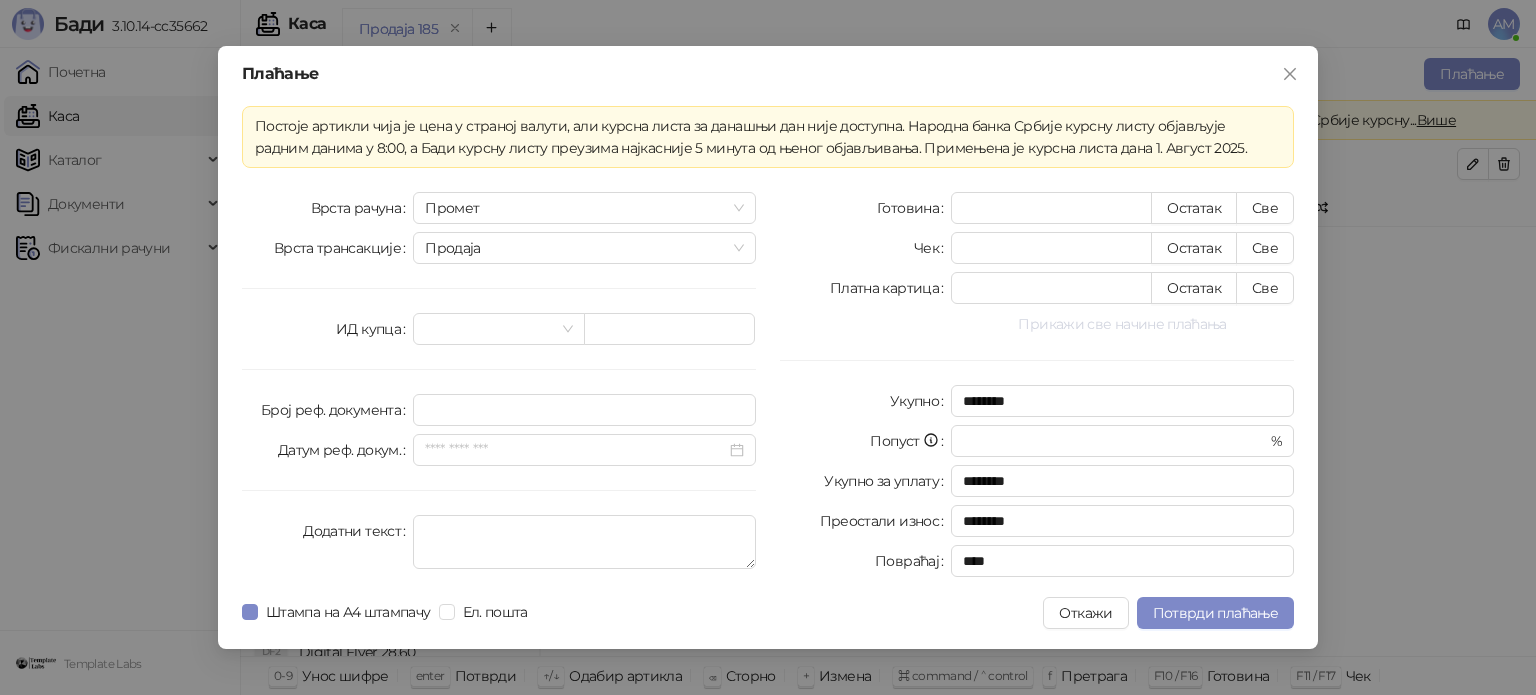 click on "Прикажи све начине плаћања" at bounding box center [1122, 324] 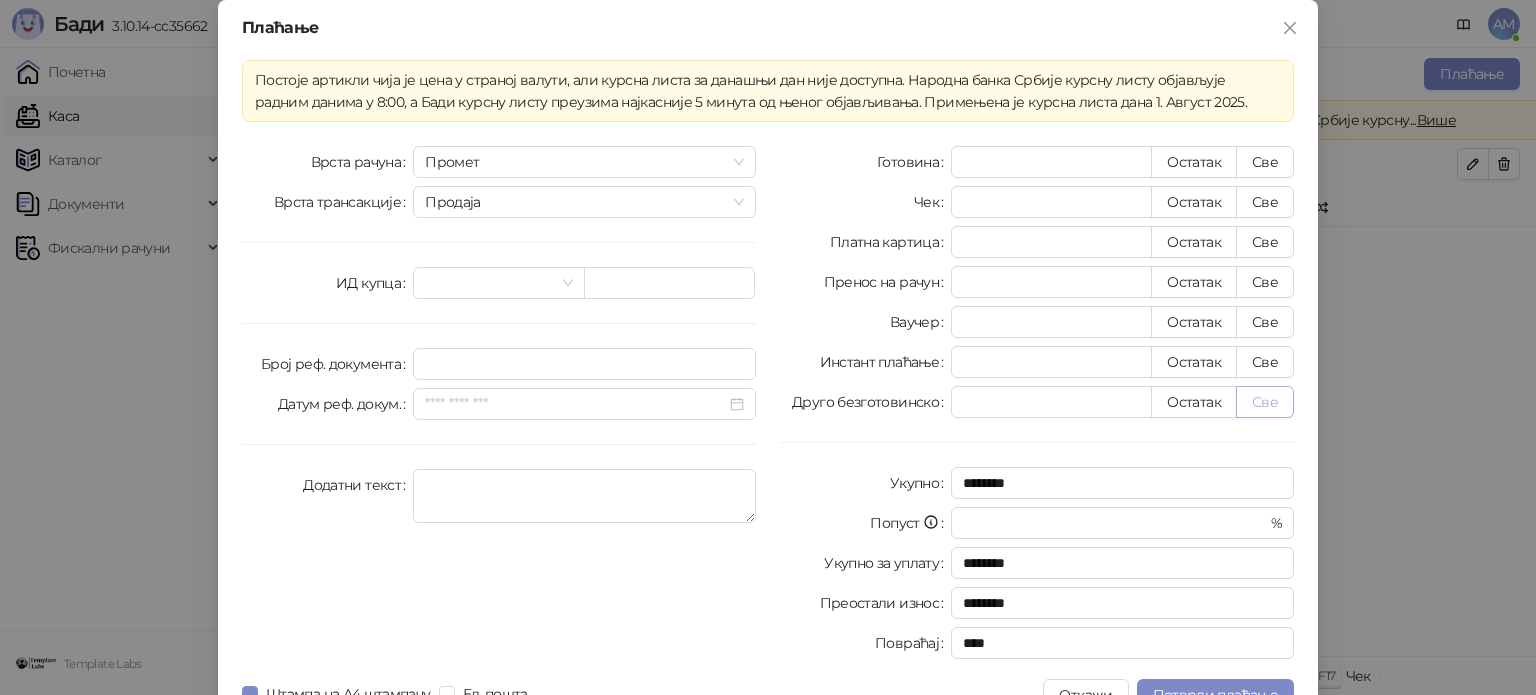 click on "Све" at bounding box center (1265, 402) 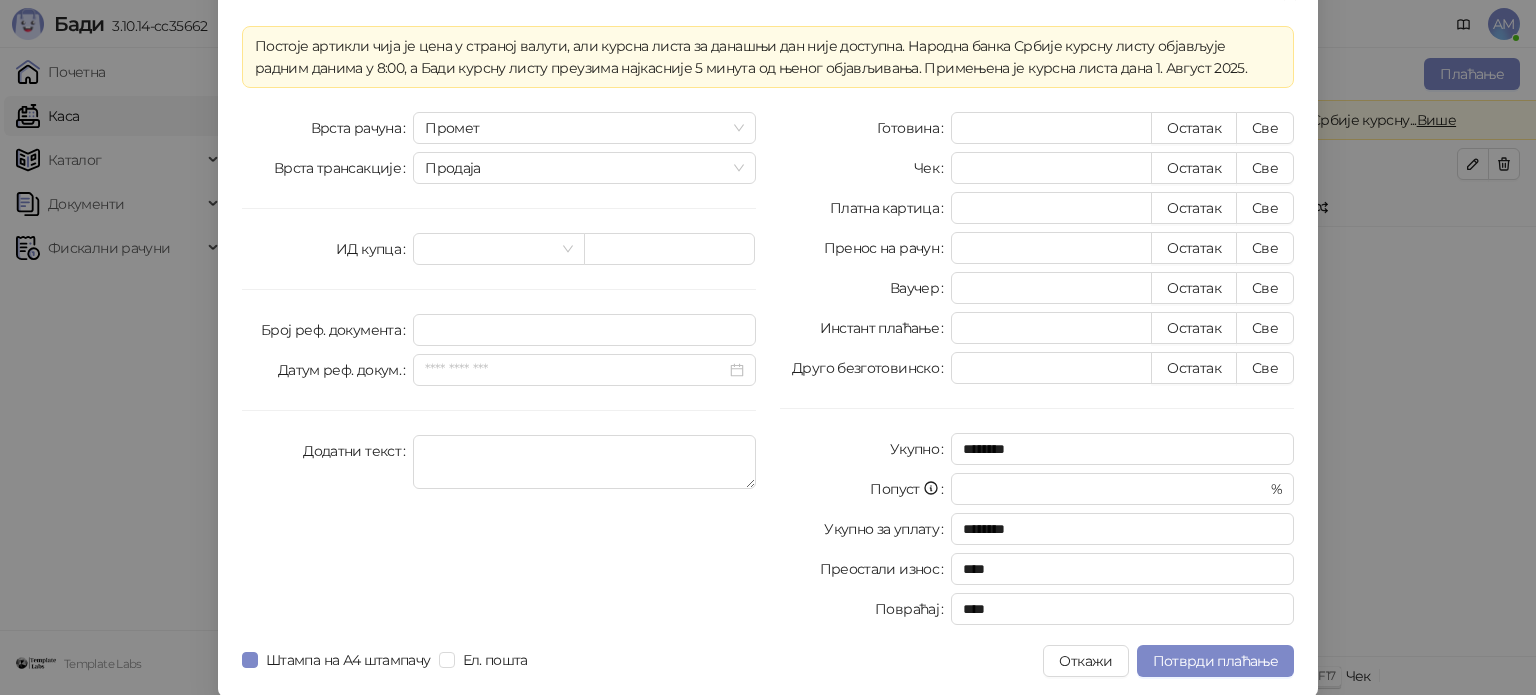 scroll, scrollTop: 35, scrollLeft: 0, axis: vertical 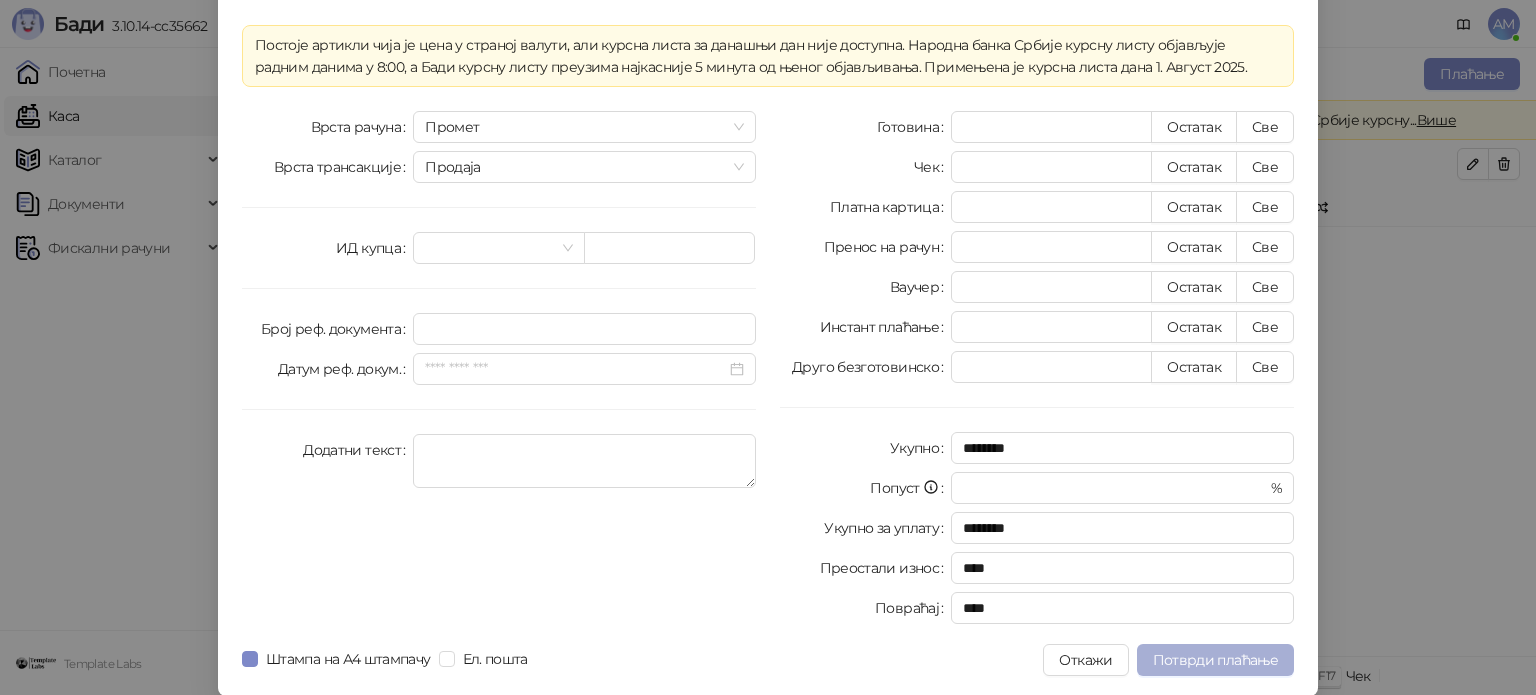 click on "Потврди плаћање" at bounding box center (1215, 660) 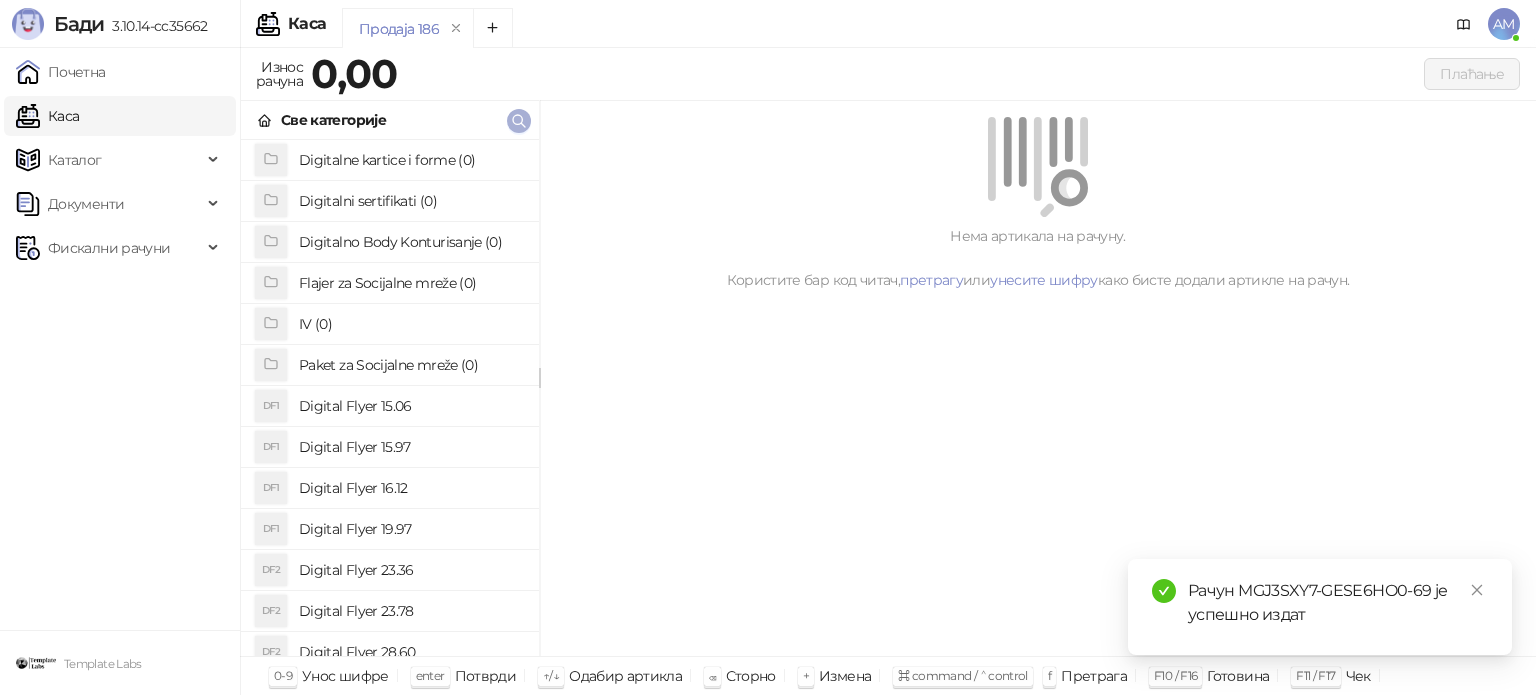 click 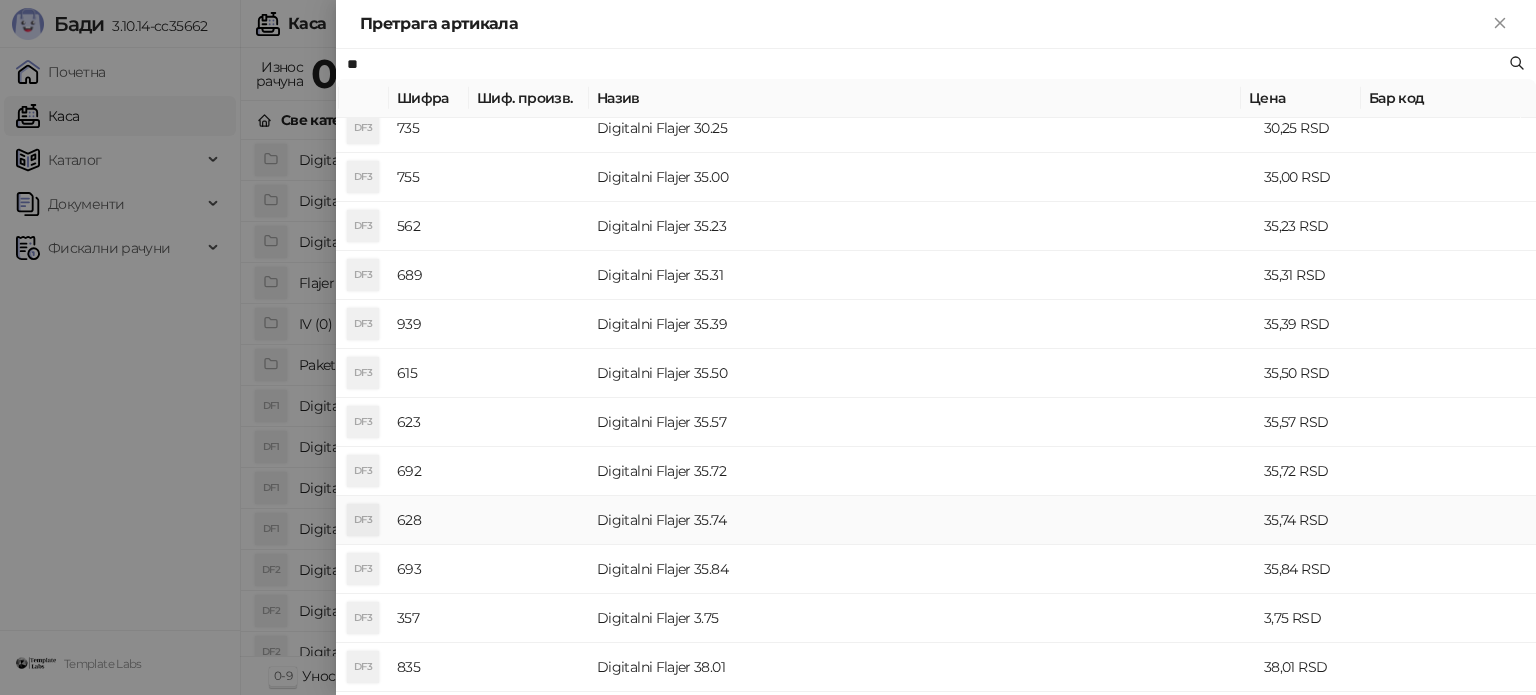 scroll, scrollTop: 500, scrollLeft: 0, axis: vertical 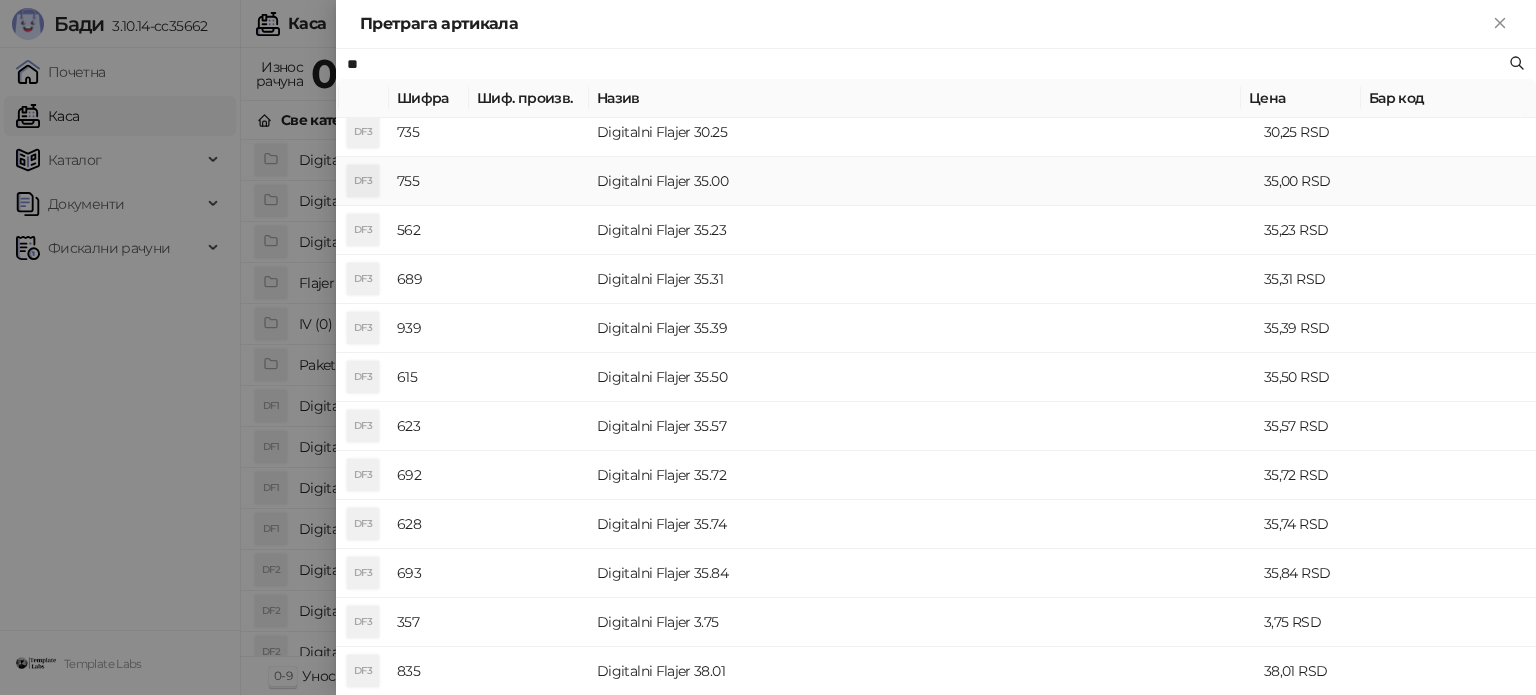 type on "**" 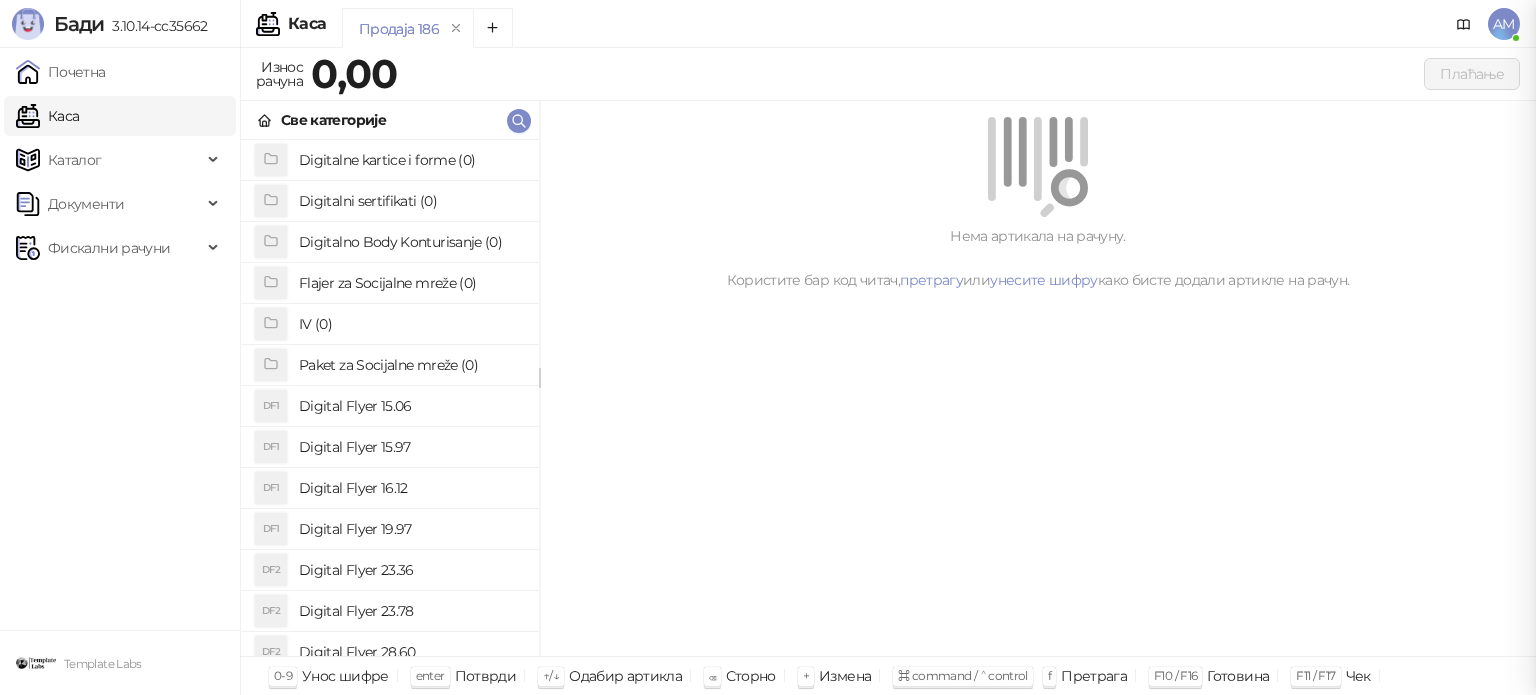 scroll, scrollTop: 0, scrollLeft: 0, axis: both 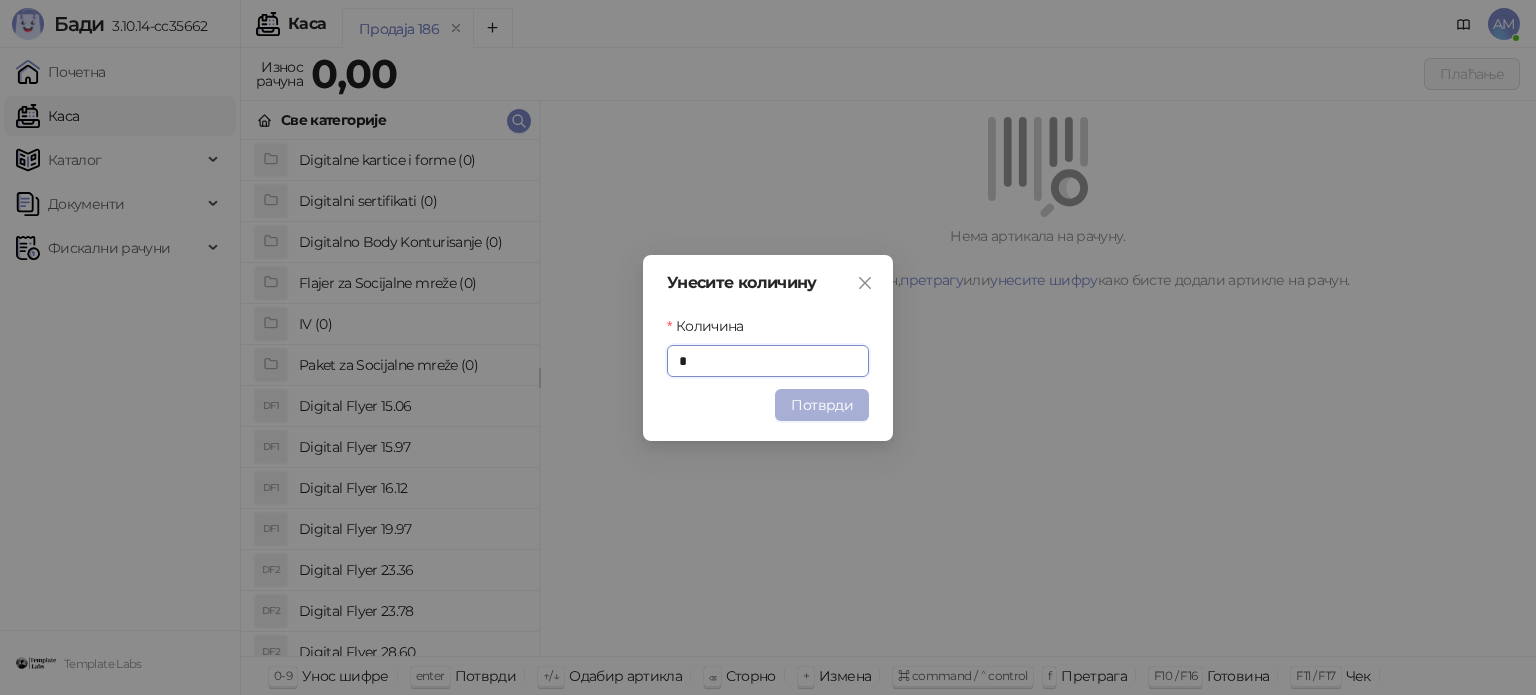 click on "Потврди" at bounding box center [822, 405] 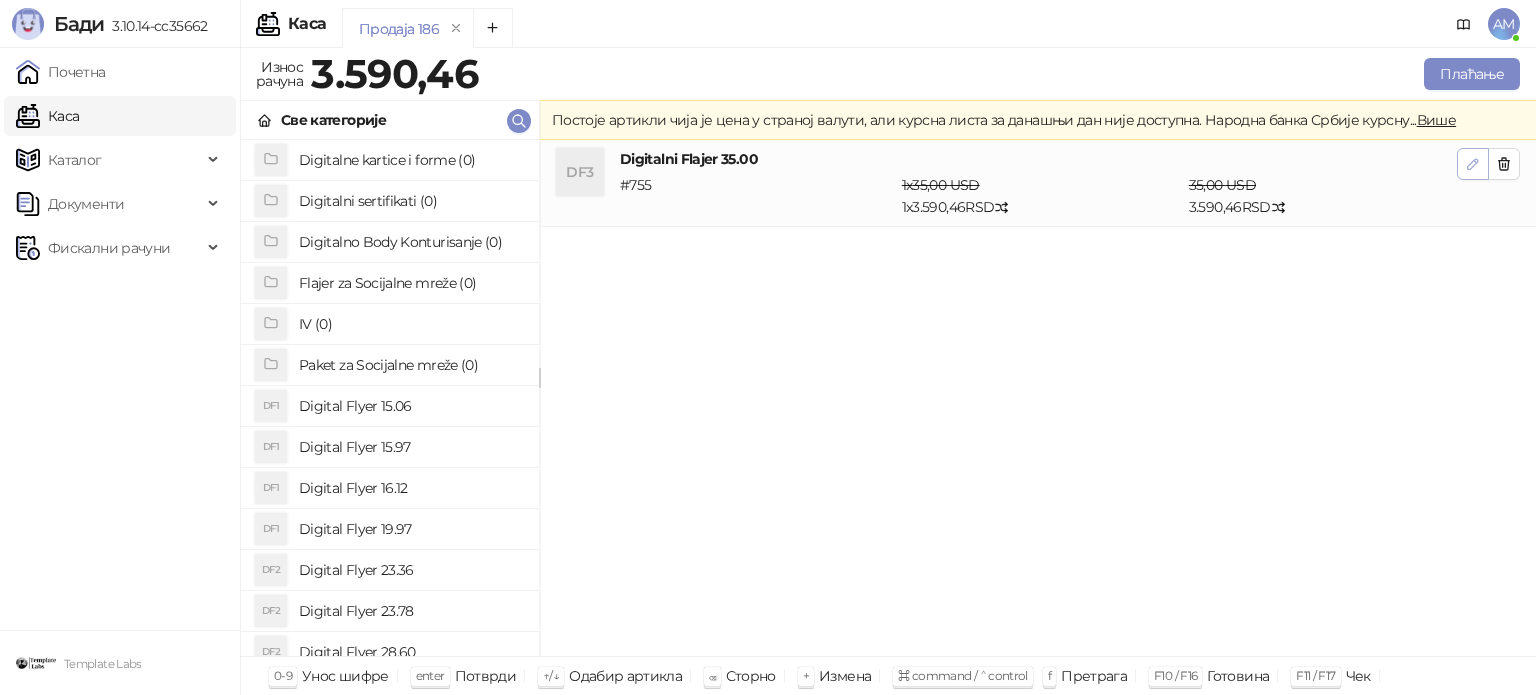 click 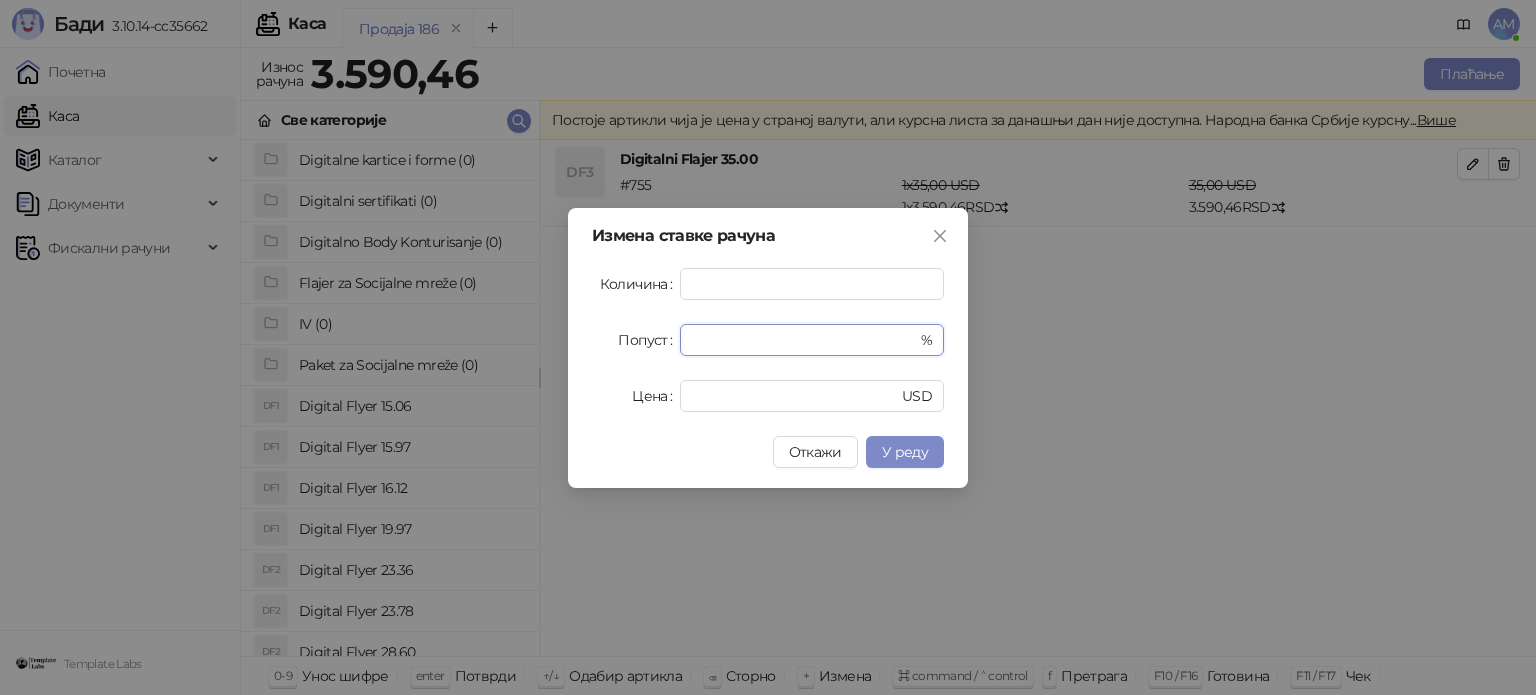 drag, startPoint x: 712, startPoint y: 347, endPoint x: 677, endPoint y: 343, distance: 35.22783 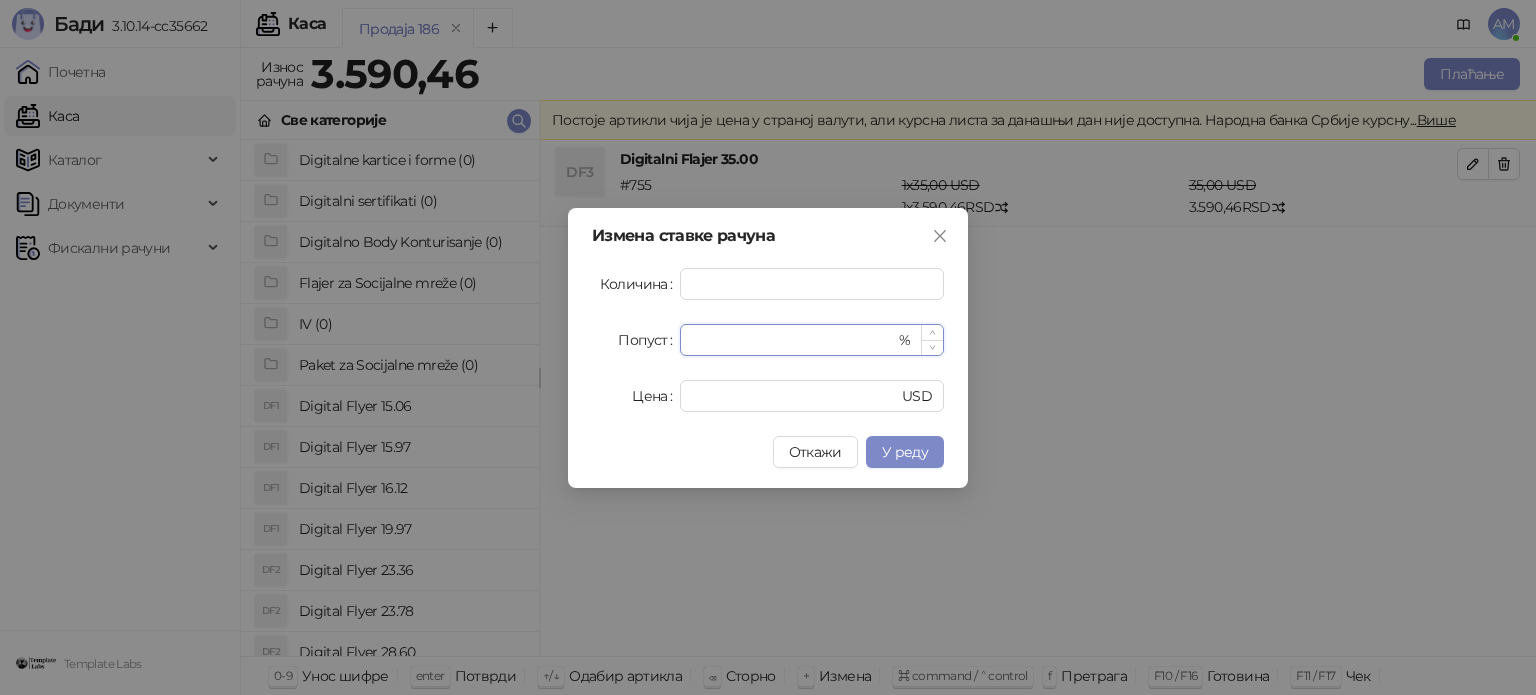 type on "**" 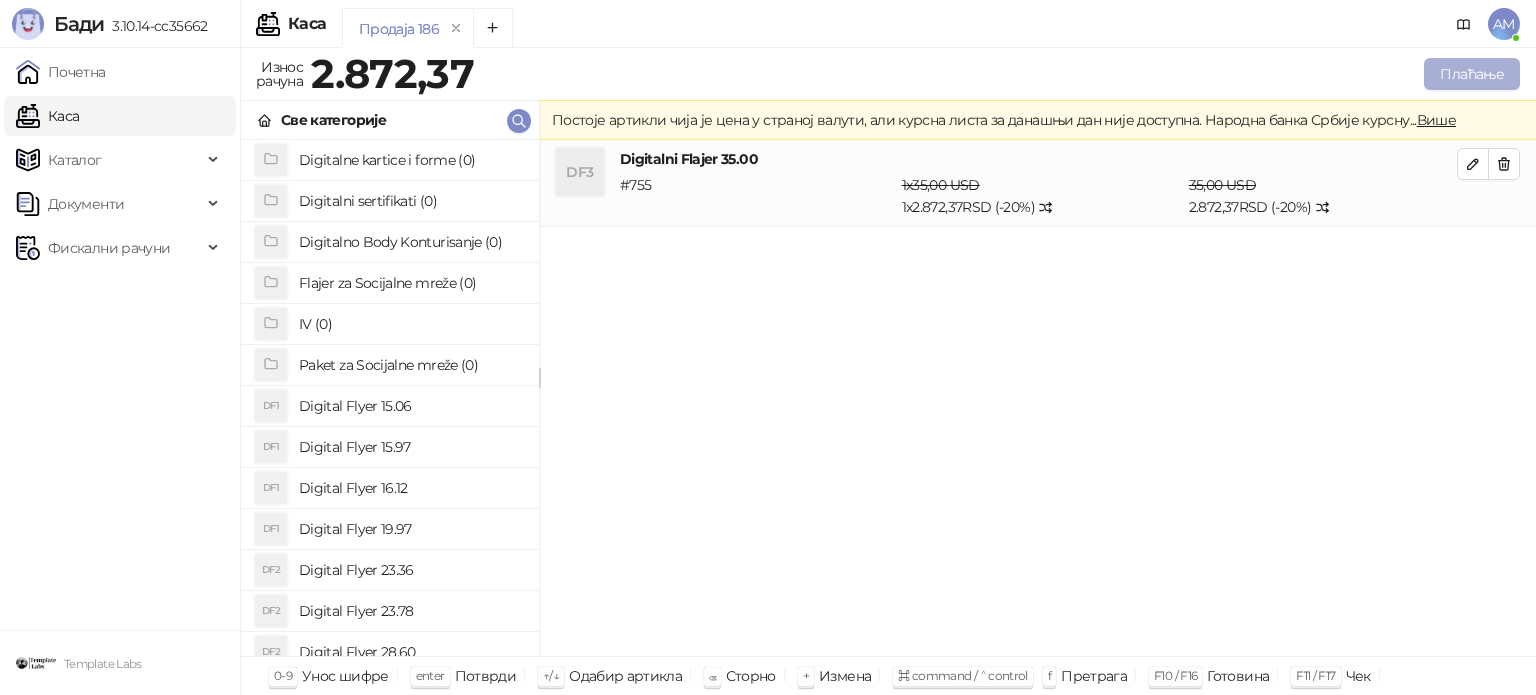 click on "Плаћање" at bounding box center [1472, 74] 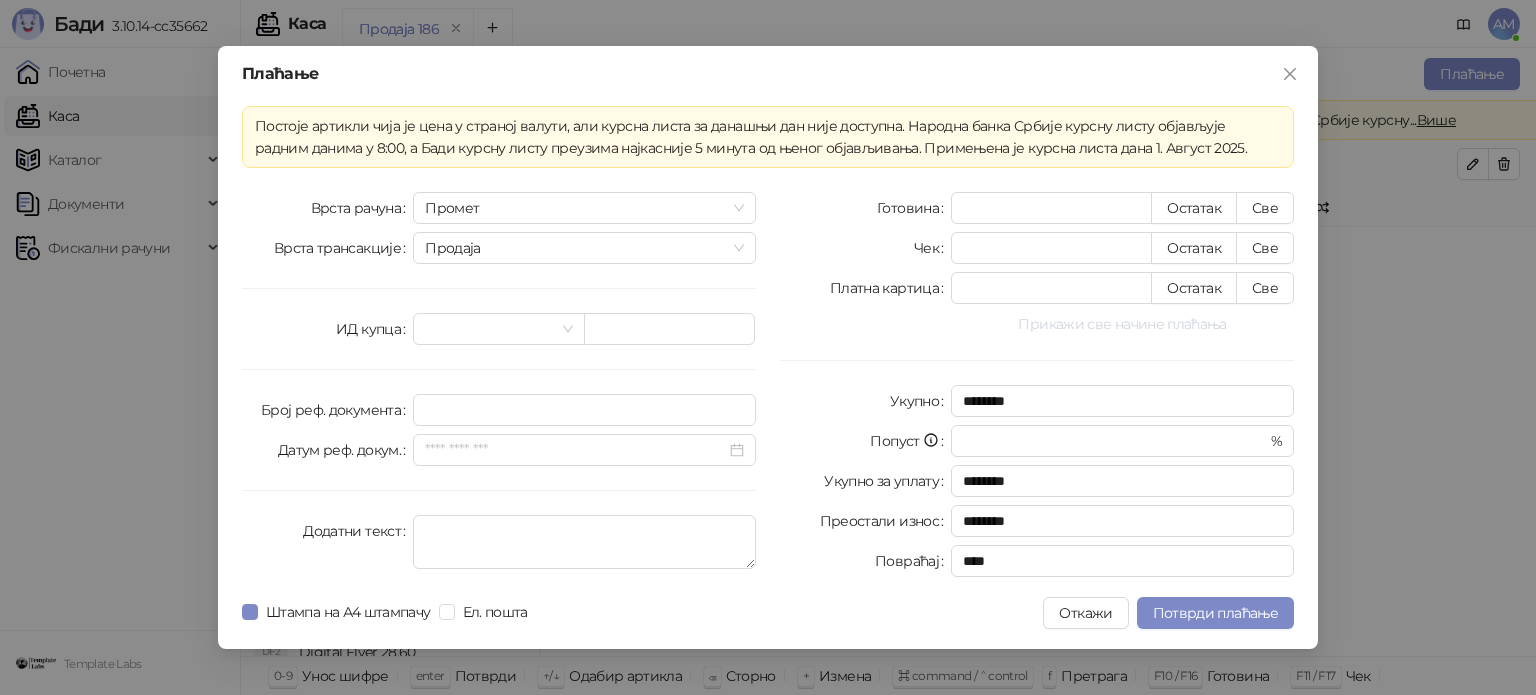 click on "Прикажи све начине плаћања" at bounding box center [1122, 324] 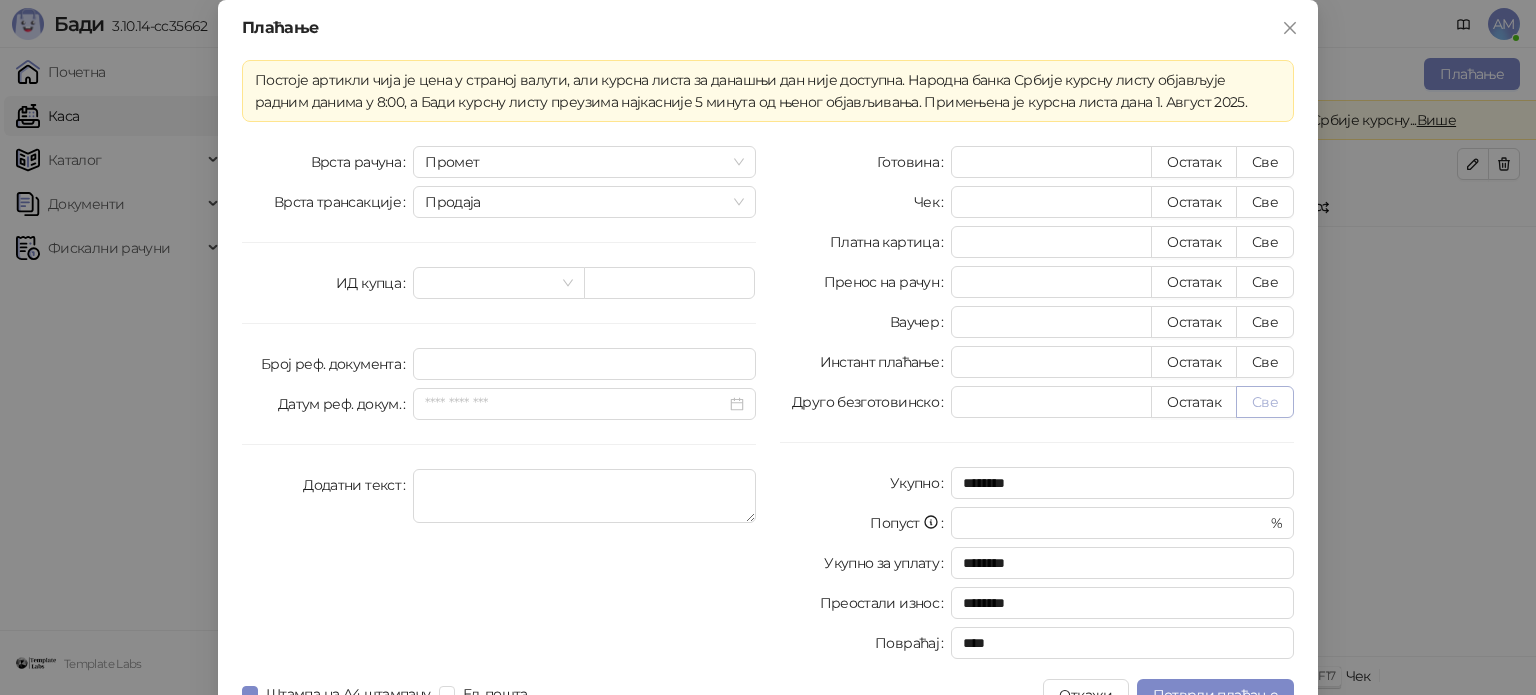 click on "Све" at bounding box center (1265, 402) 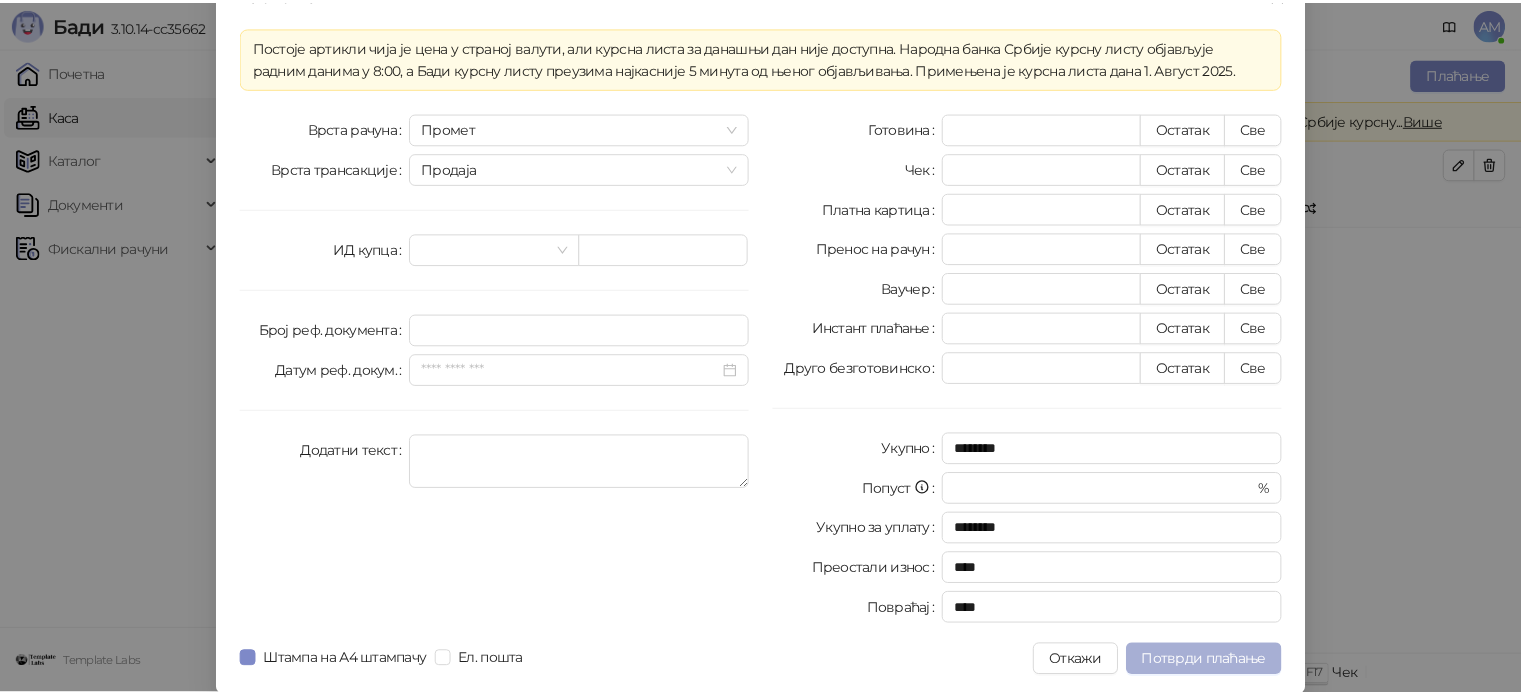 scroll, scrollTop: 35, scrollLeft: 0, axis: vertical 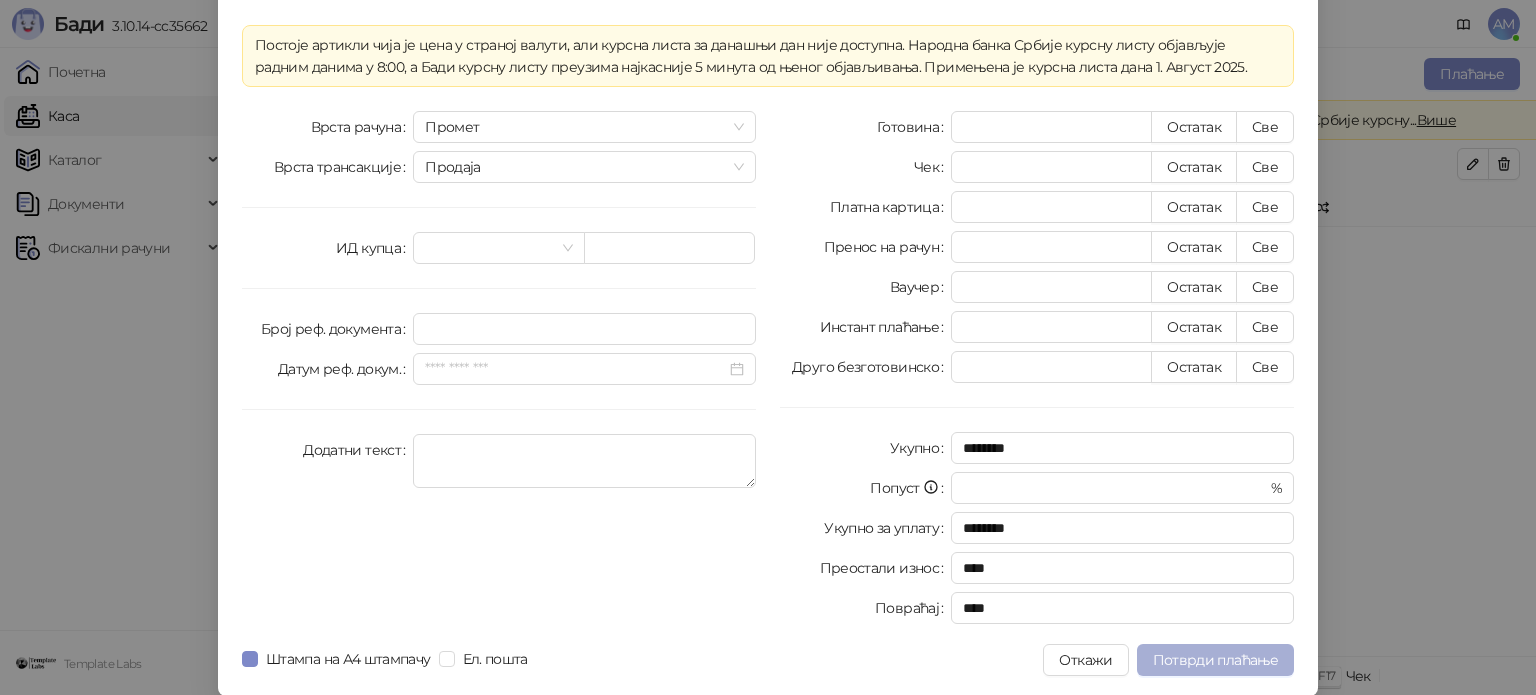 click on "Потврди плаћање" at bounding box center (1215, 660) 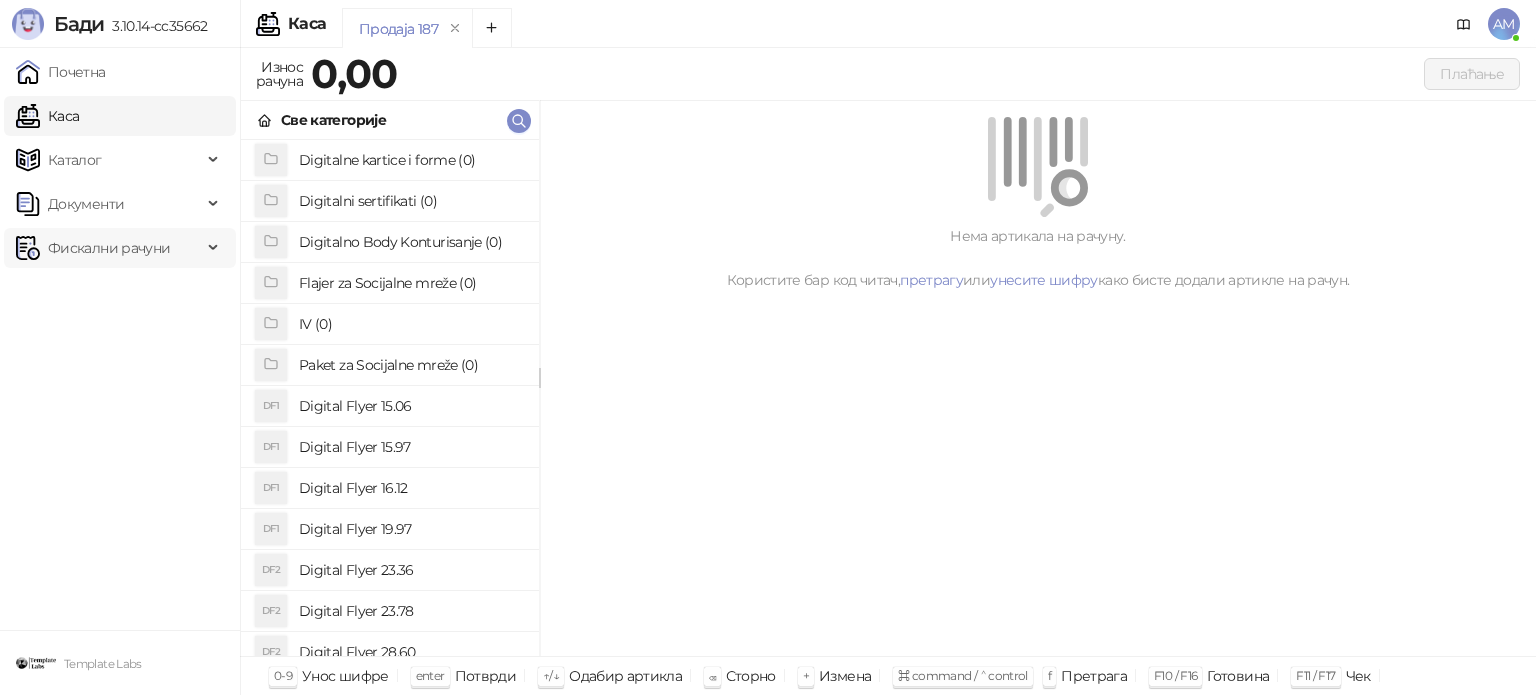 click on "Фискални рачуни" at bounding box center (109, 248) 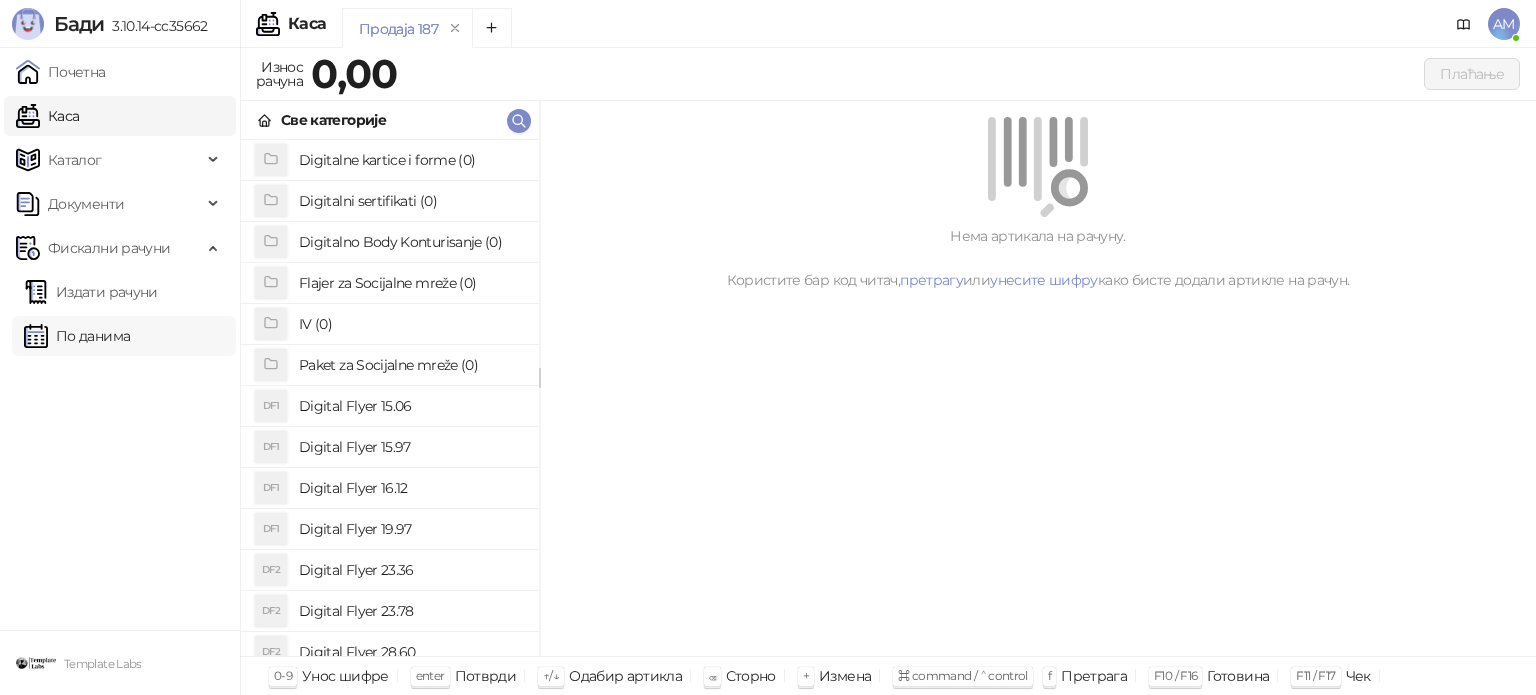 click on "По данима" at bounding box center (77, 336) 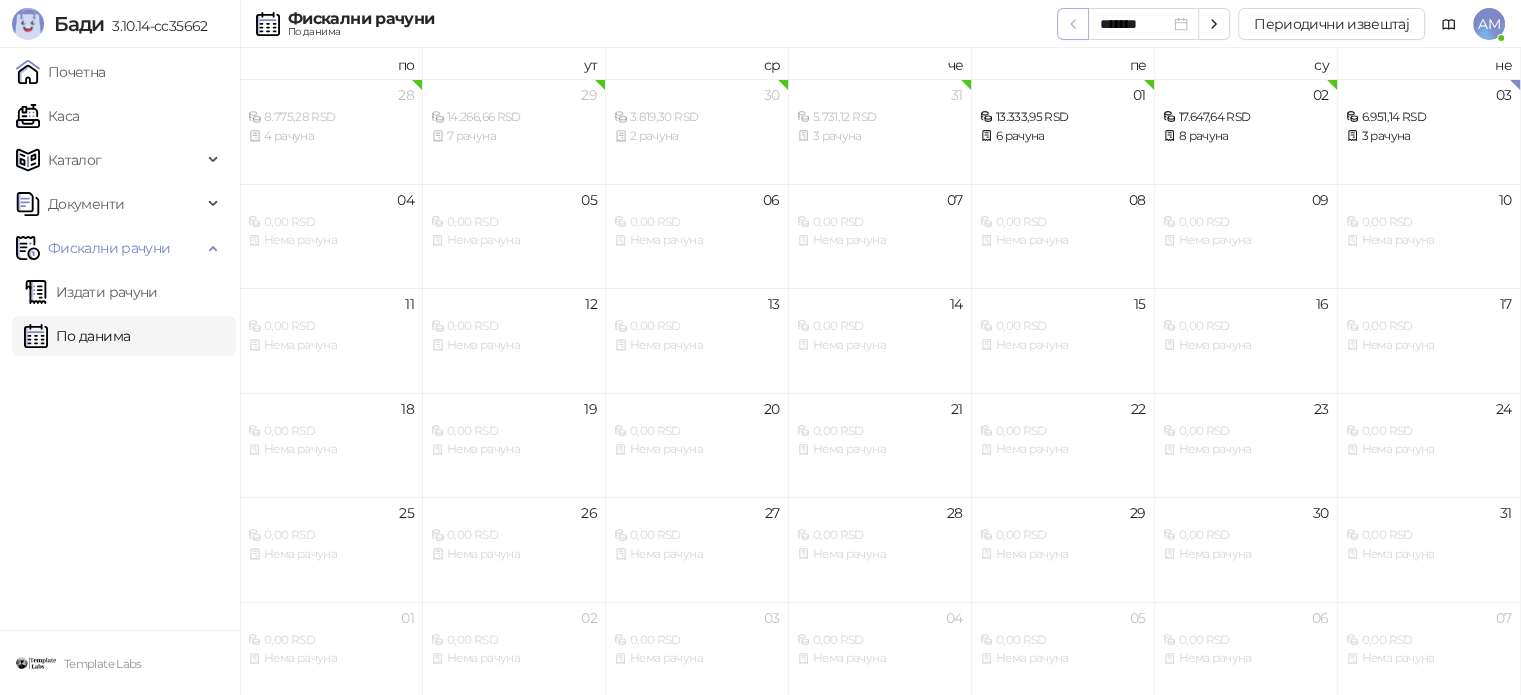 click 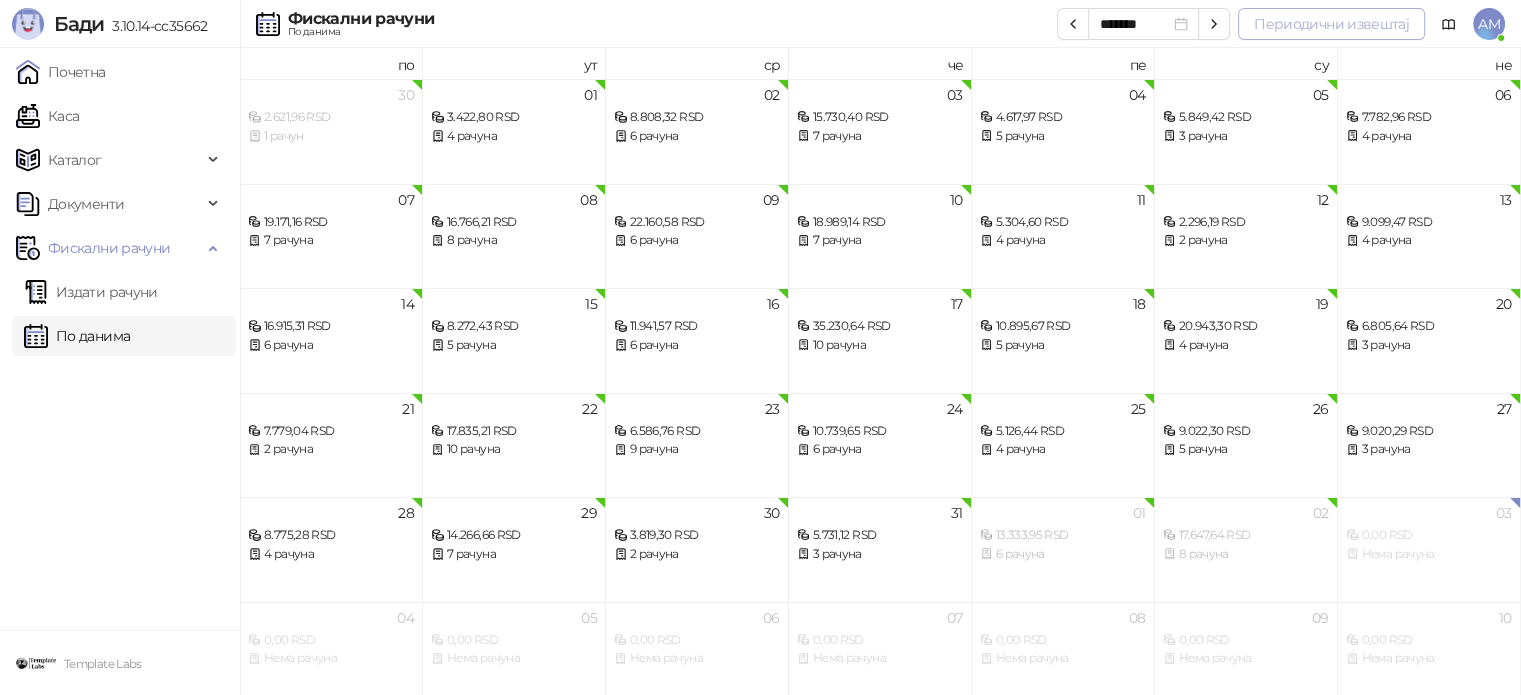 click on "Периодични извештај" at bounding box center (1331, 24) 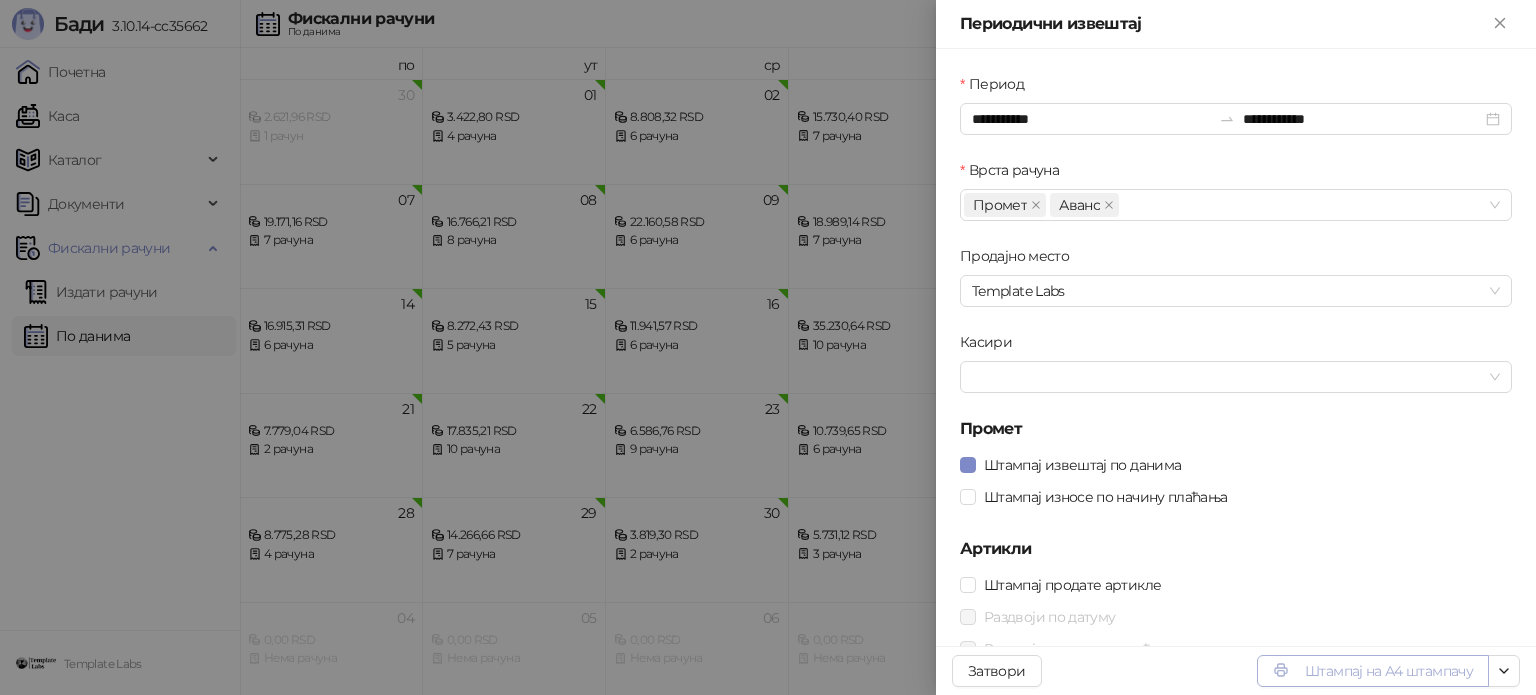 click on "Штампај на А4 штампачу" at bounding box center [1373, 671] 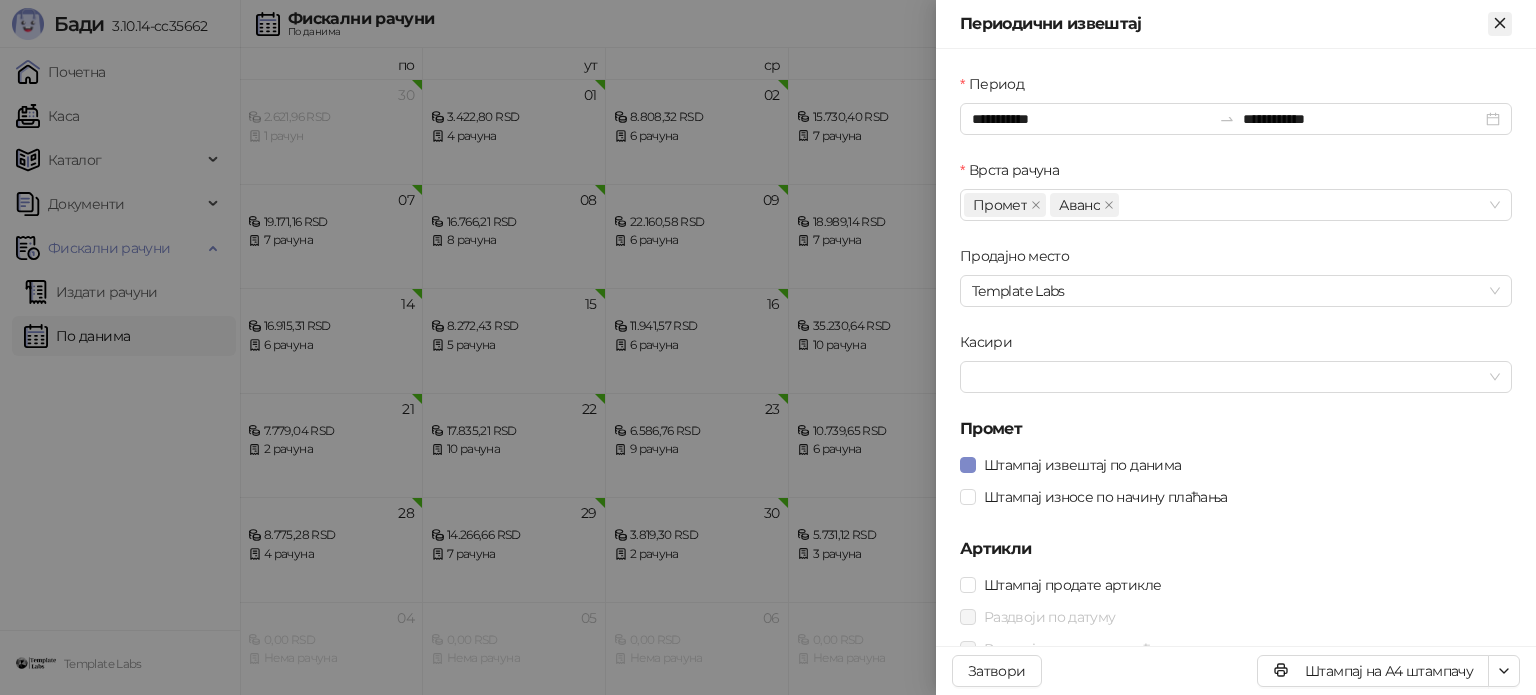 click 